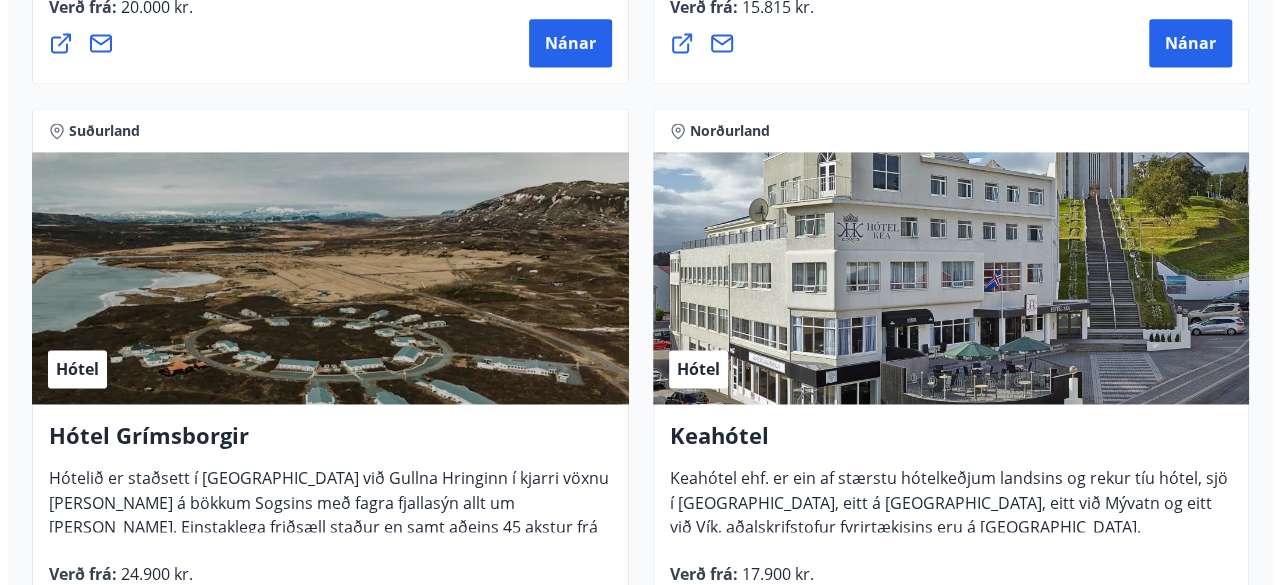 scroll, scrollTop: 1600, scrollLeft: 0, axis: vertical 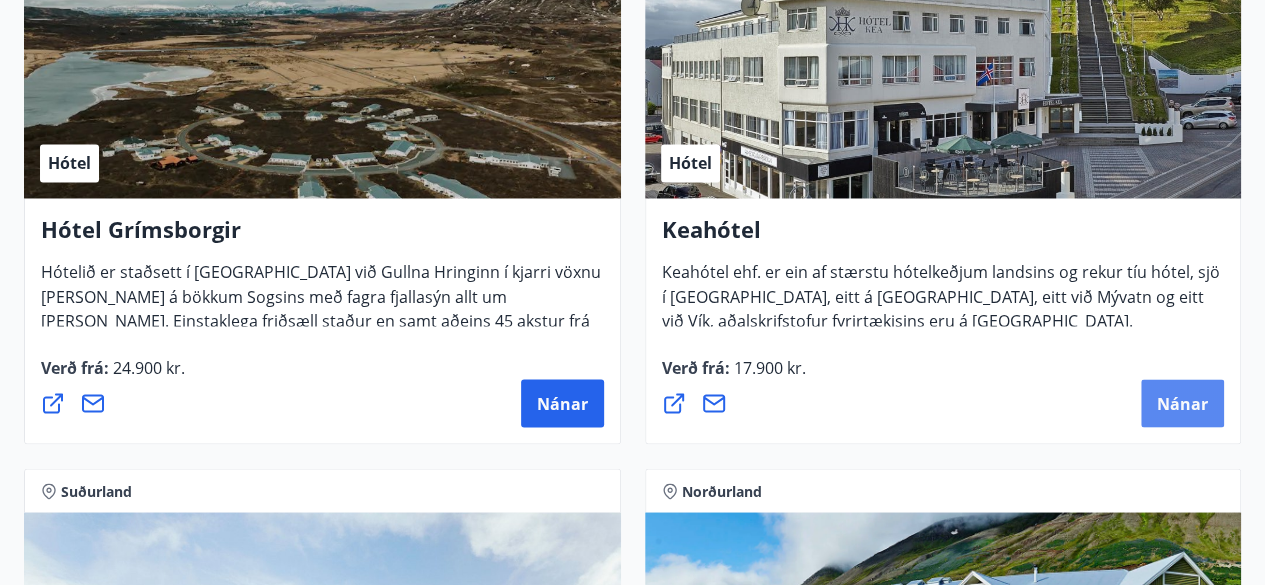 click on "Nánar" at bounding box center (1182, 403) 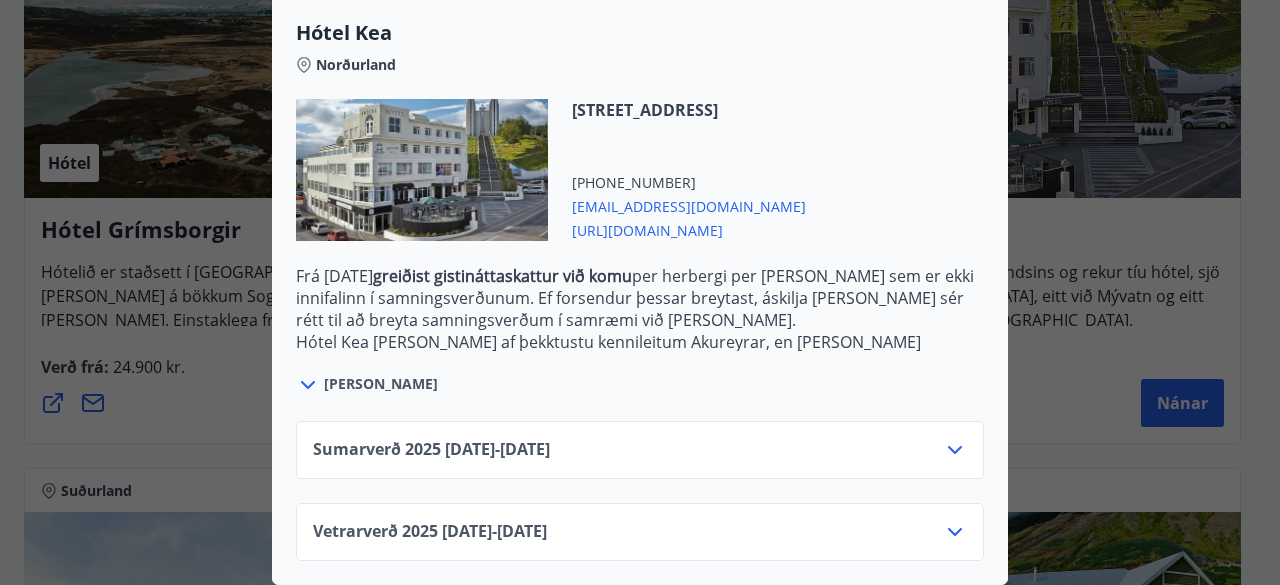 scroll, scrollTop: 554, scrollLeft: 0, axis: vertical 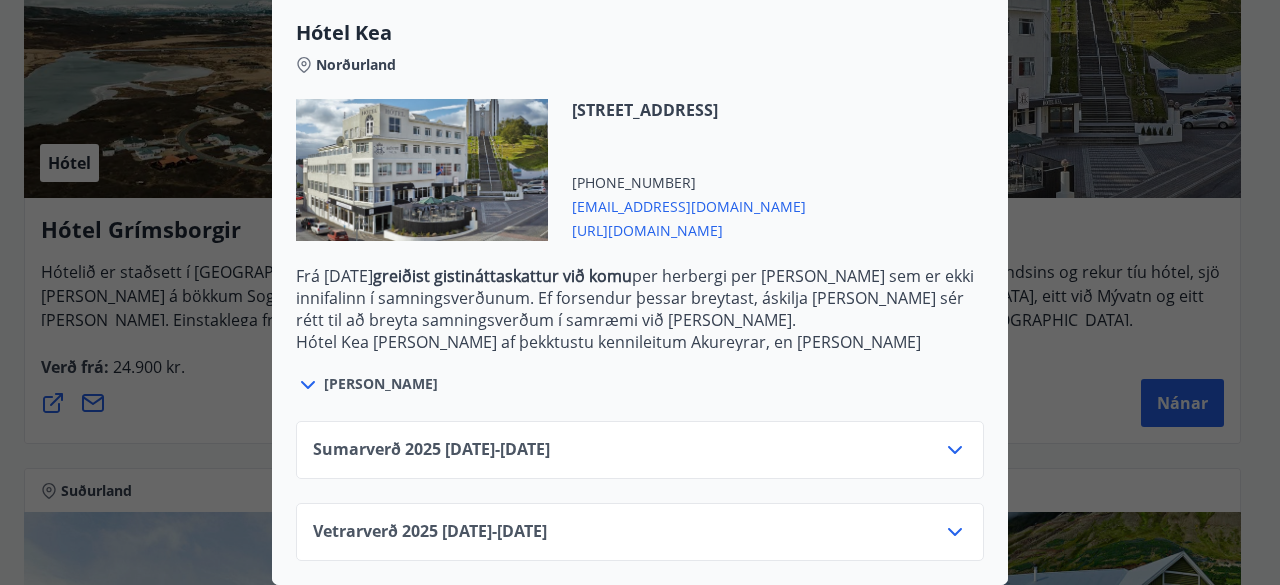 click 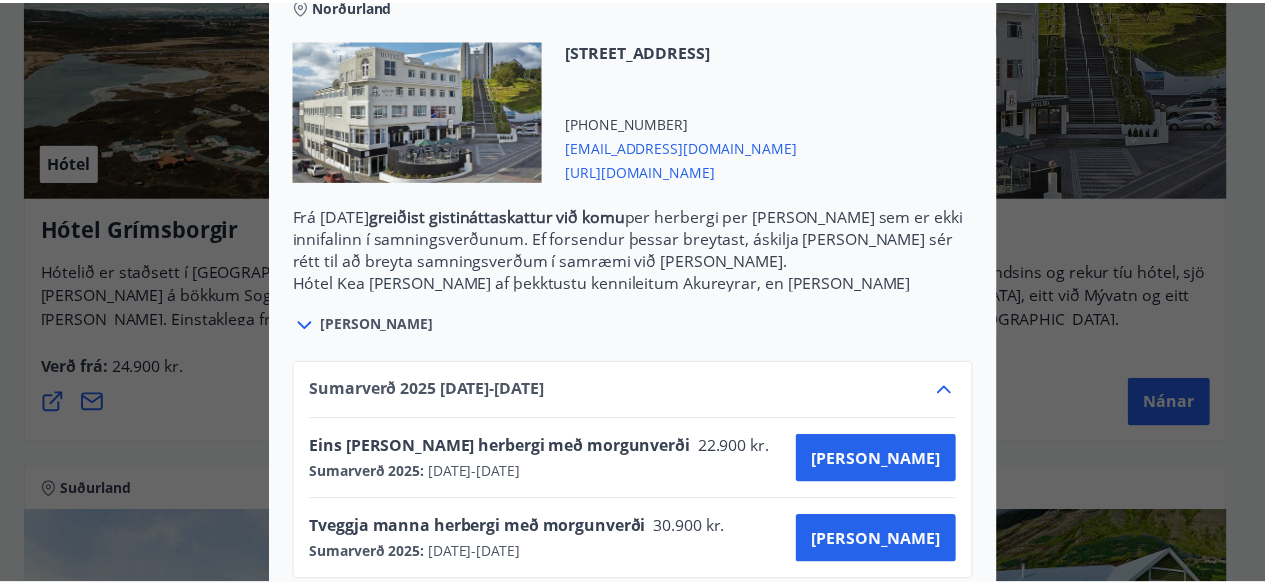 scroll, scrollTop: 100, scrollLeft: 0, axis: vertical 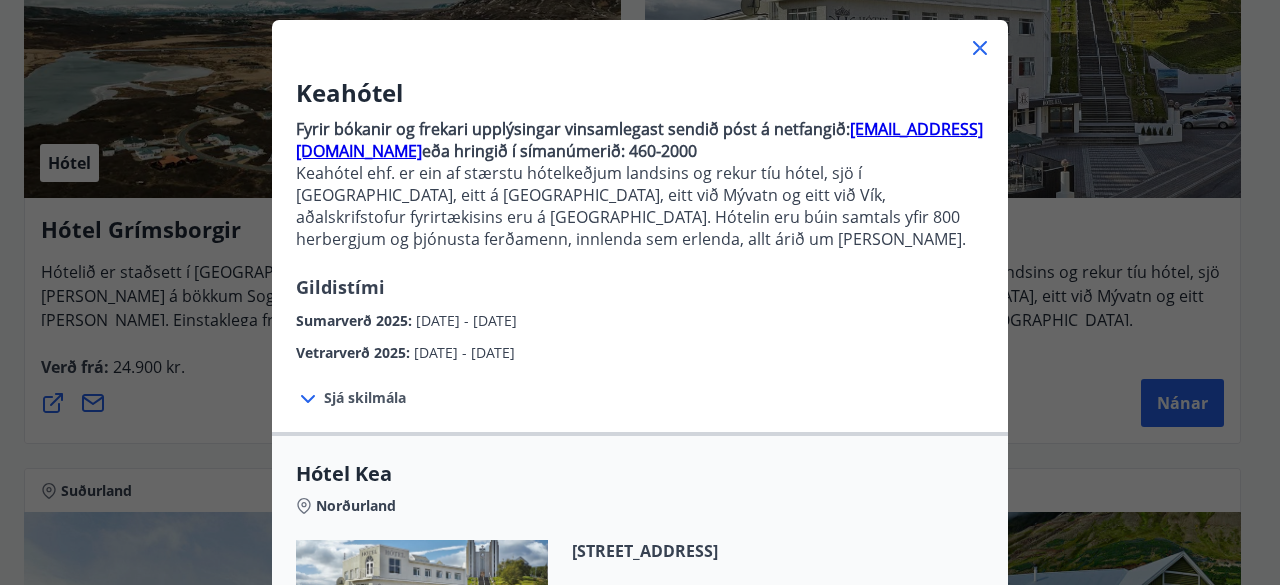 click 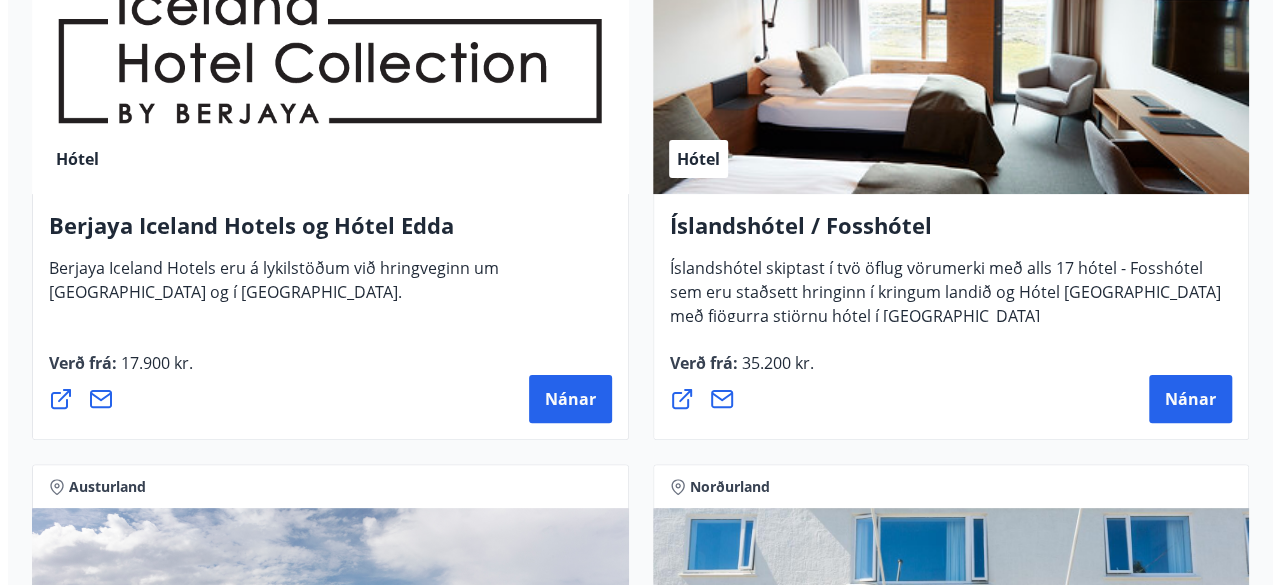 scroll, scrollTop: 3900, scrollLeft: 0, axis: vertical 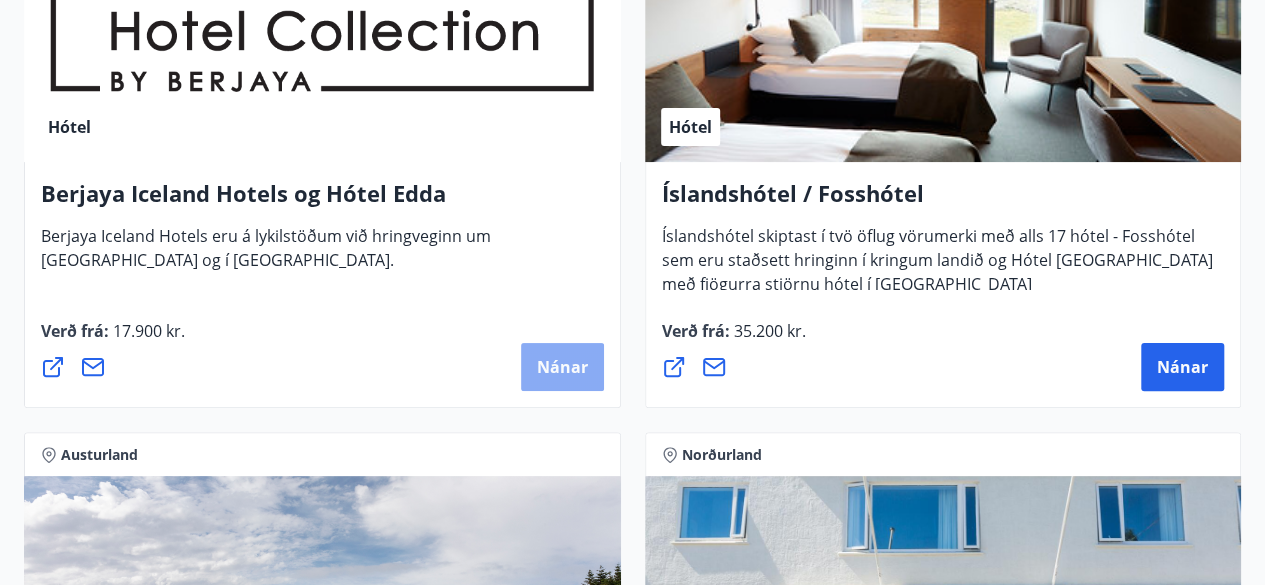 click on "Nánar" at bounding box center [562, 367] 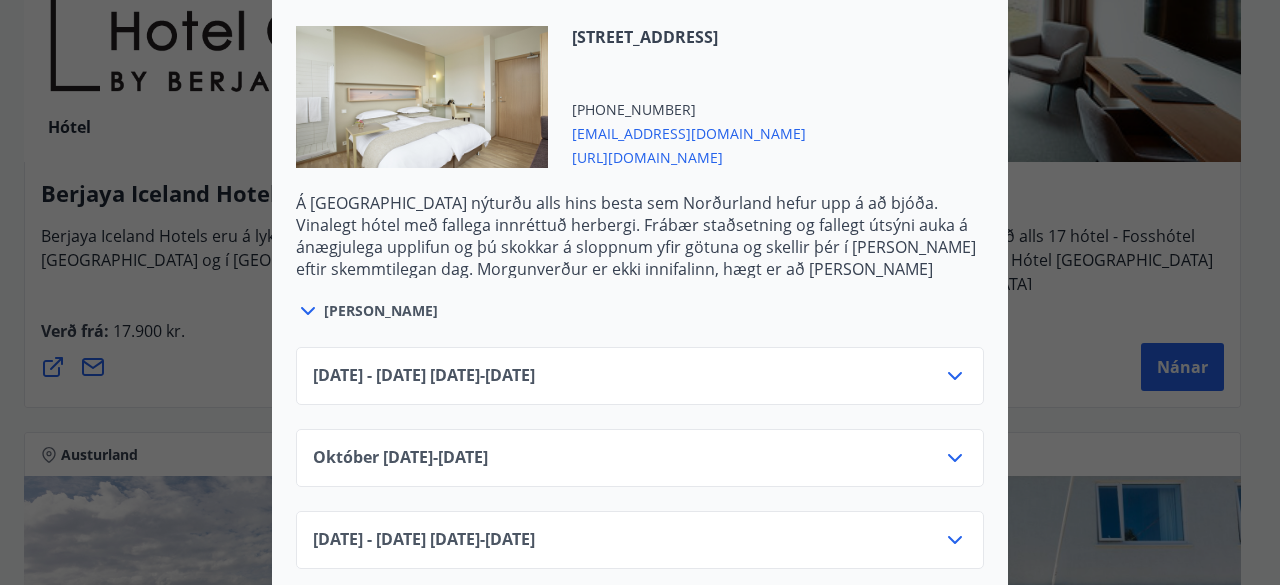 scroll, scrollTop: 1400, scrollLeft: 0, axis: vertical 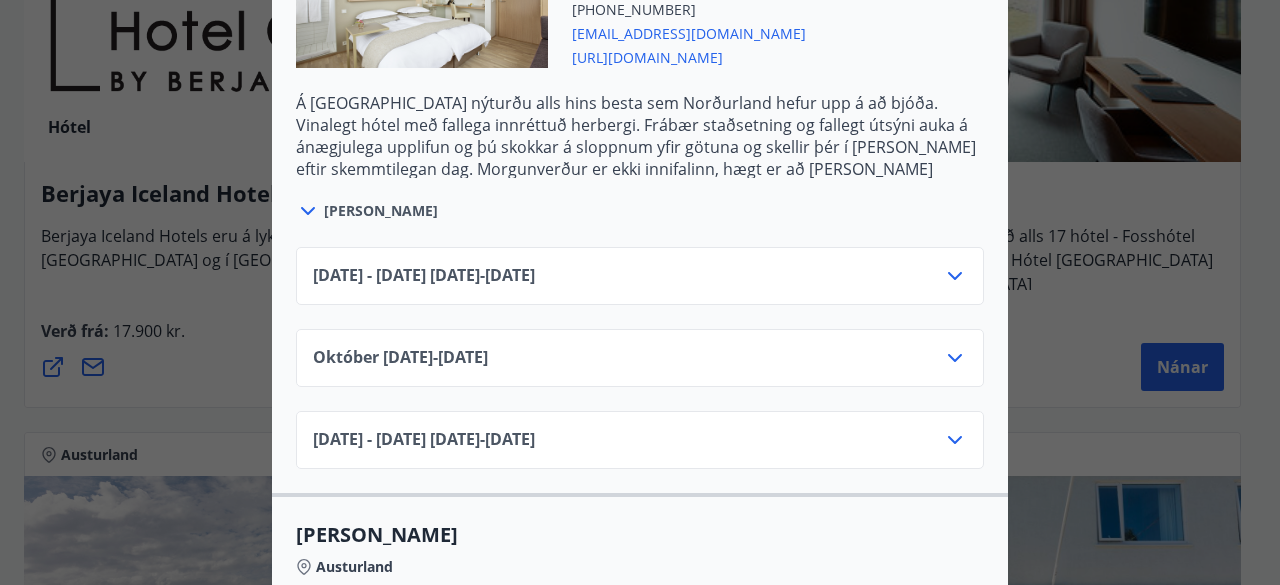 click 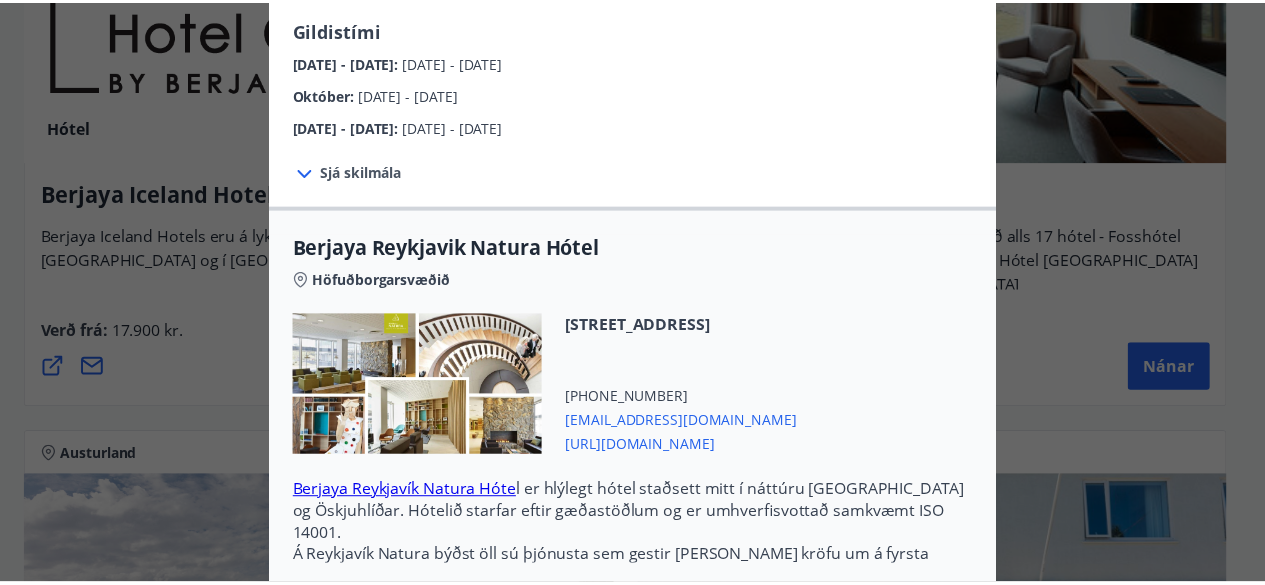scroll, scrollTop: 0, scrollLeft: 0, axis: both 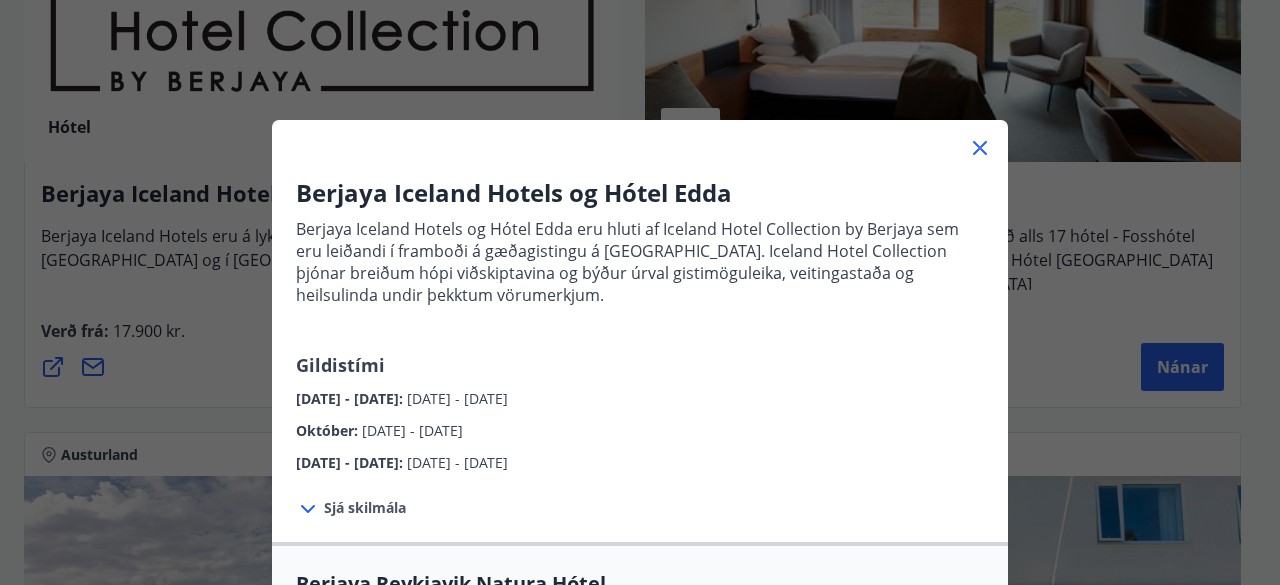 click 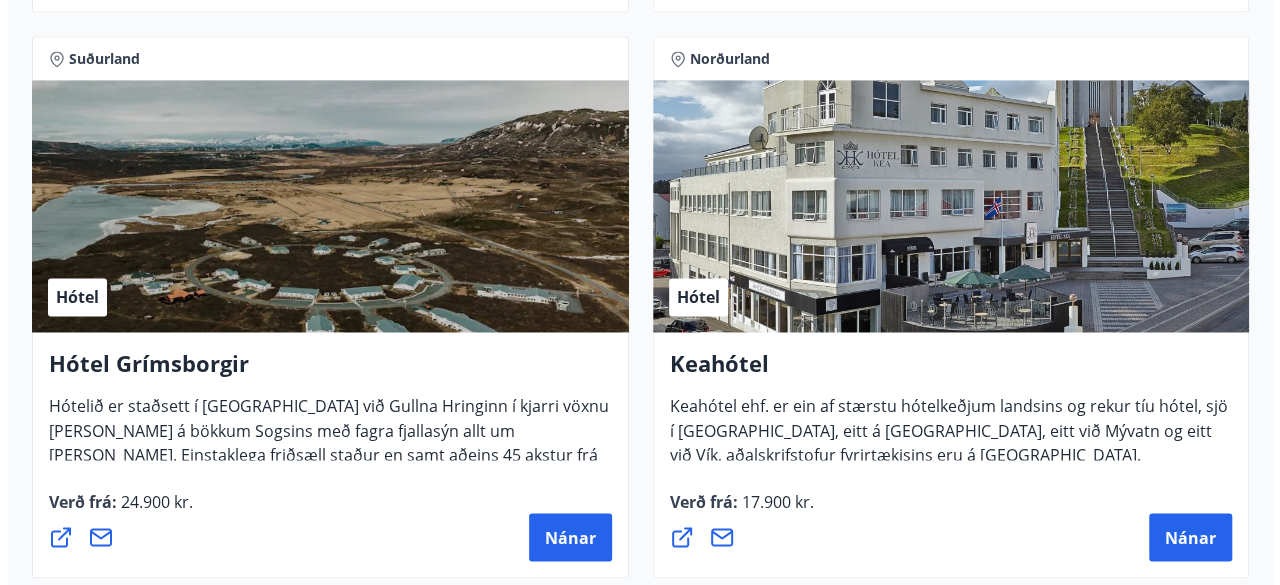 scroll, scrollTop: 1700, scrollLeft: 0, axis: vertical 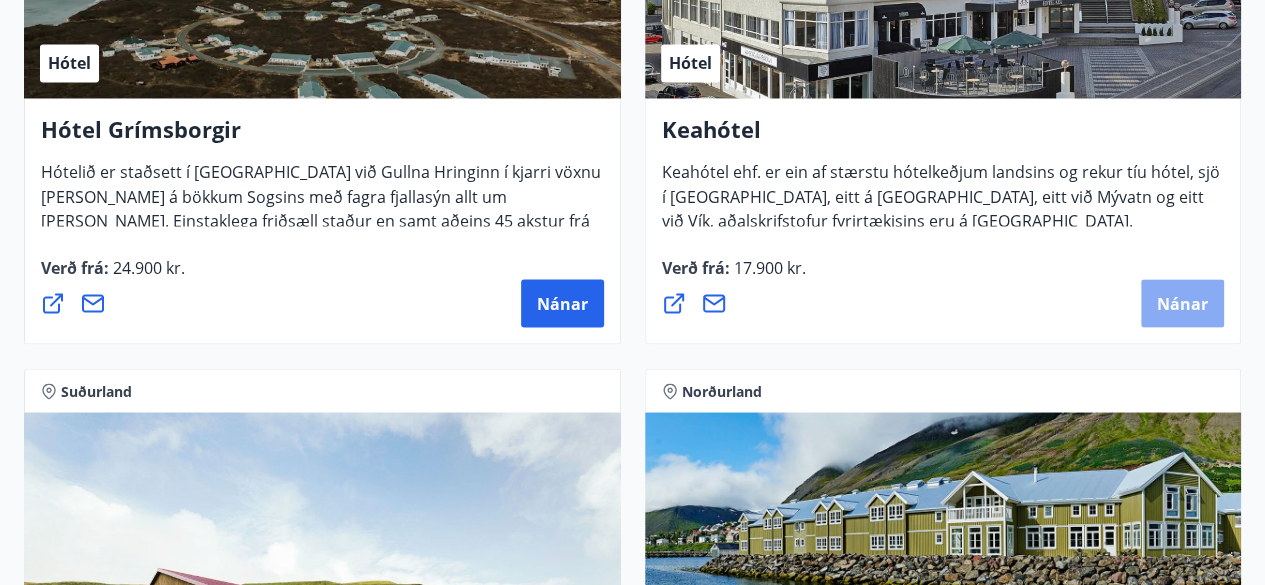 click on "Nánar" at bounding box center [1182, 303] 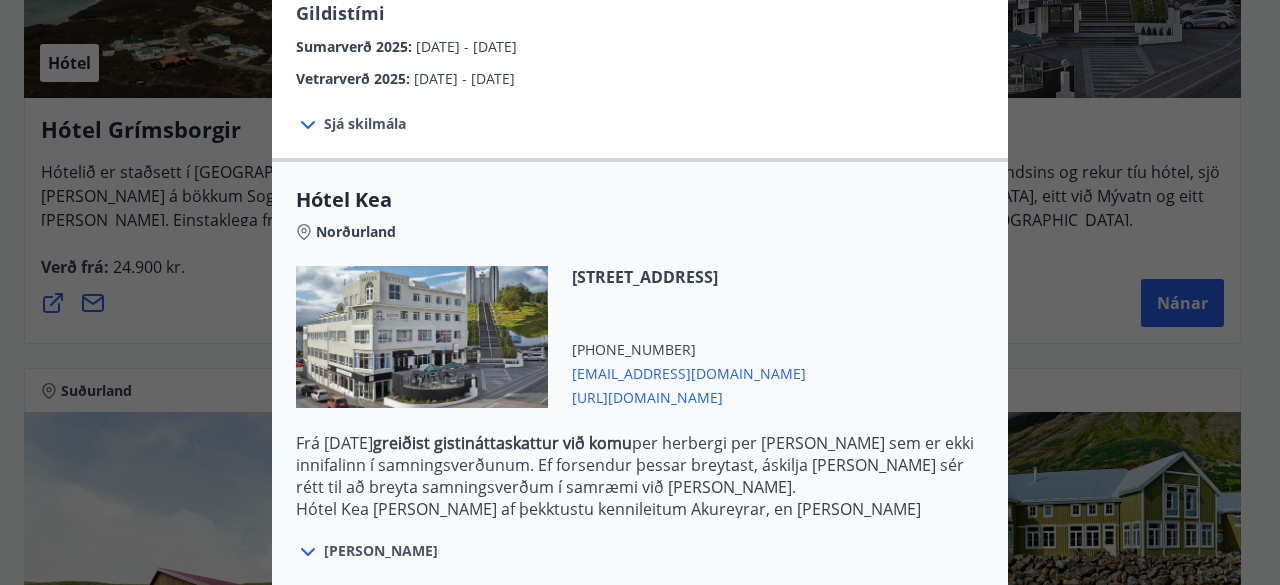 scroll, scrollTop: 554, scrollLeft: 0, axis: vertical 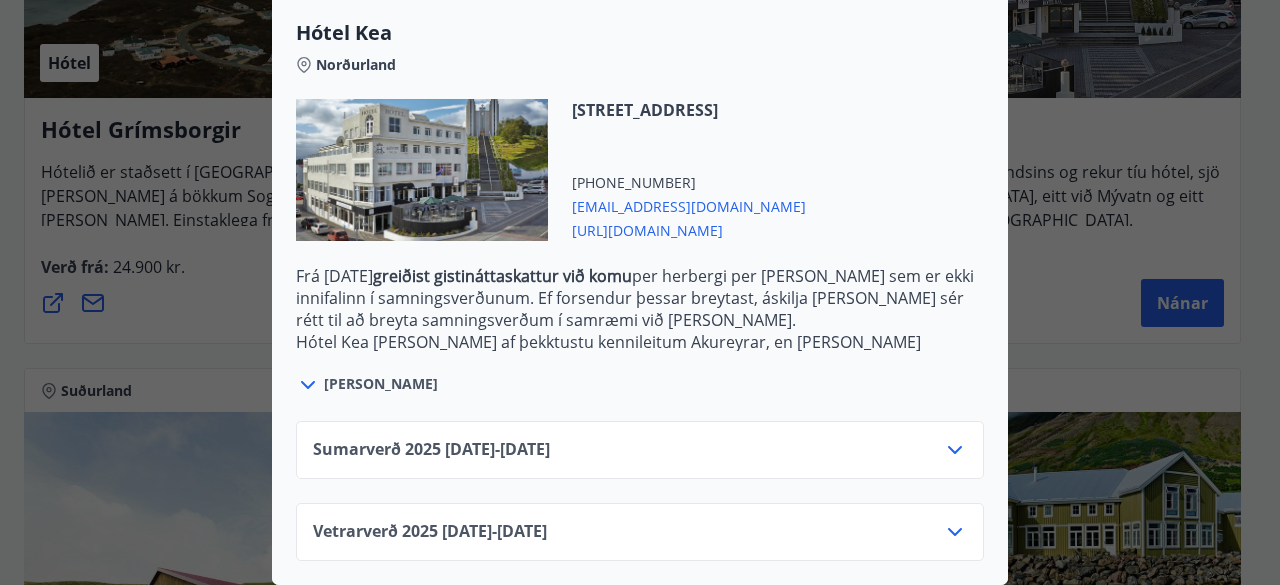 click 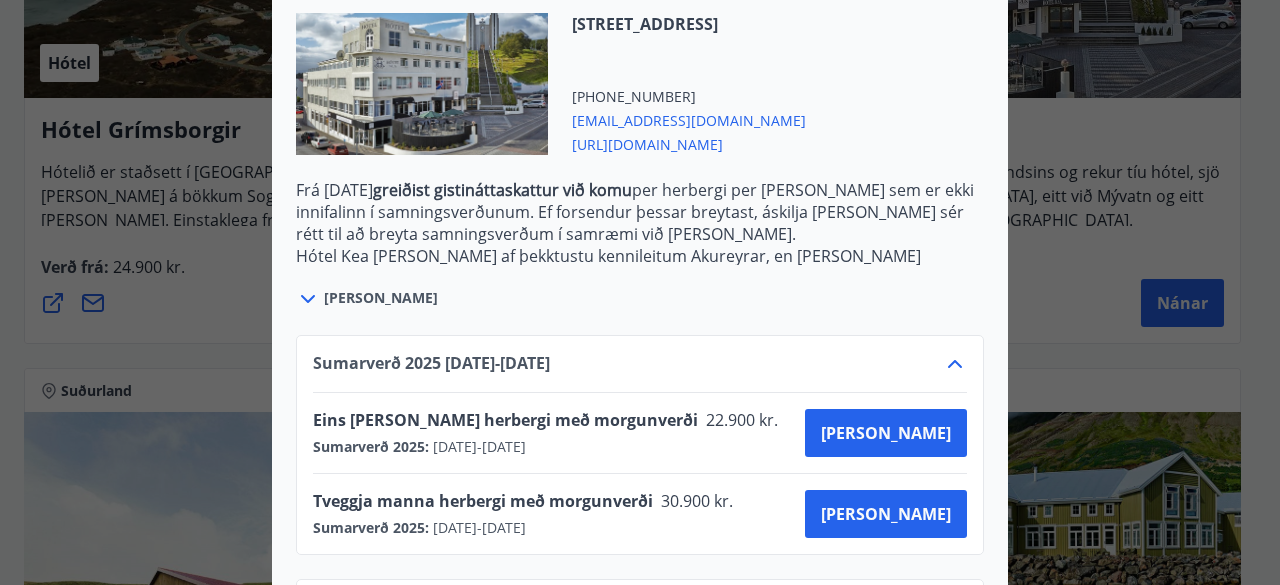 scroll, scrollTop: 716, scrollLeft: 0, axis: vertical 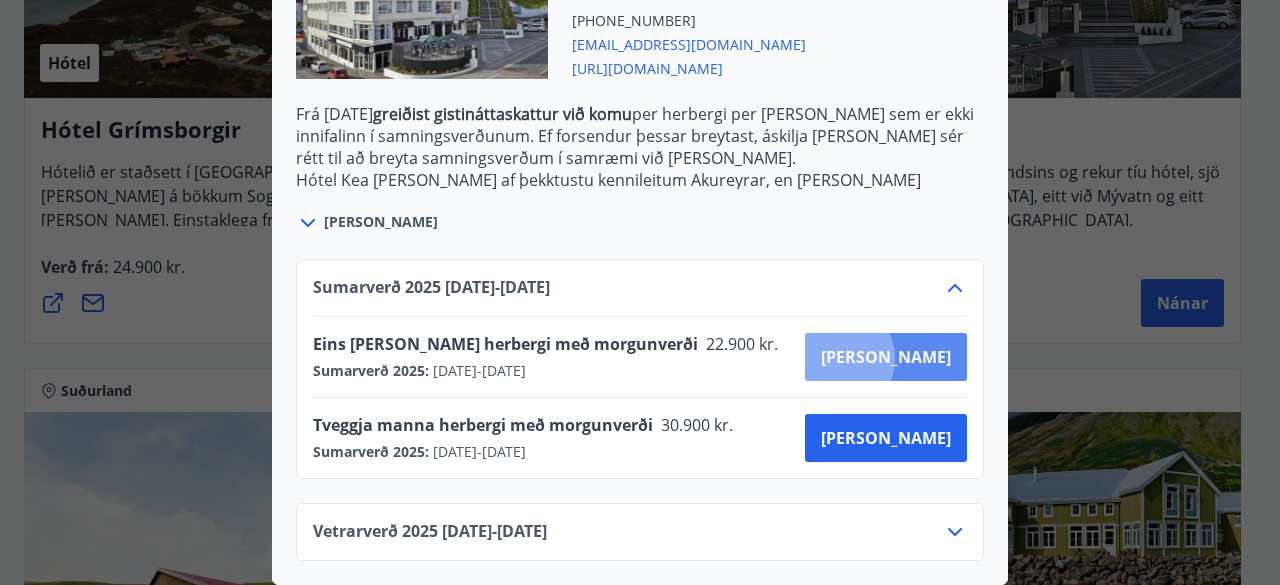 click on "[PERSON_NAME]" at bounding box center (886, 357) 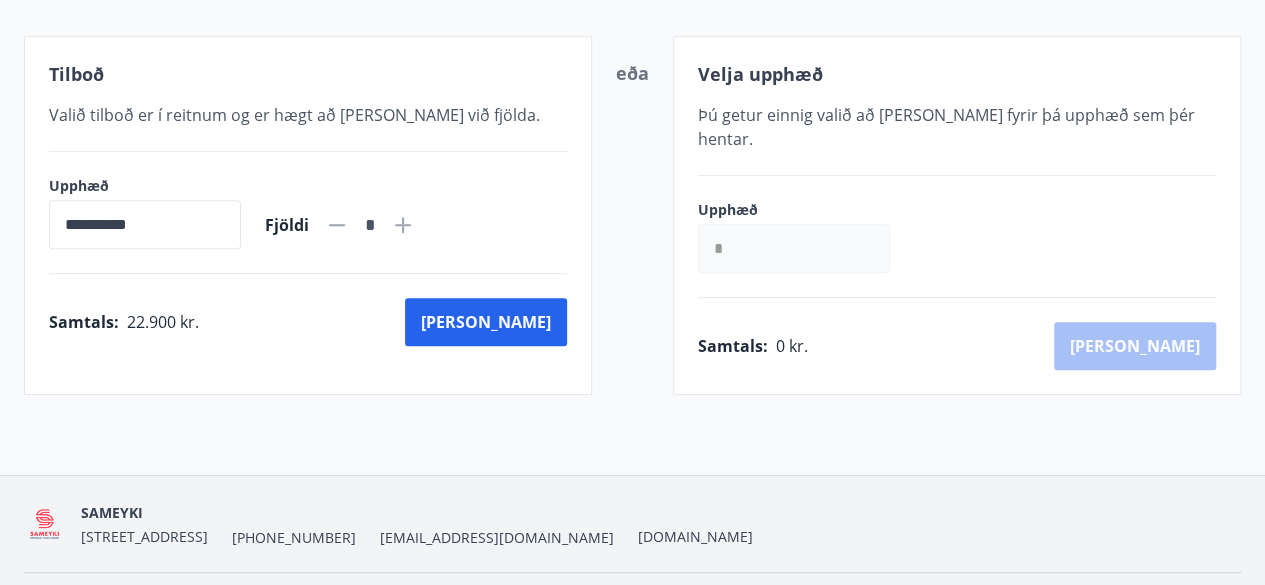 scroll, scrollTop: 397, scrollLeft: 0, axis: vertical 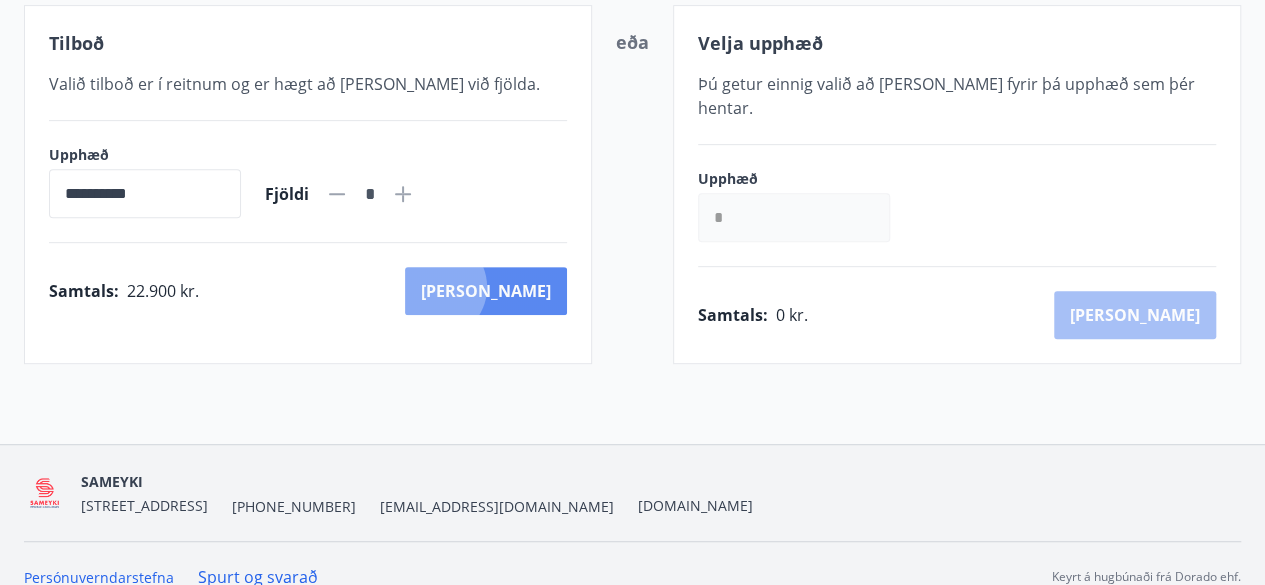 click on "[PERSON_NAME]" at bounding box center (486, 291) 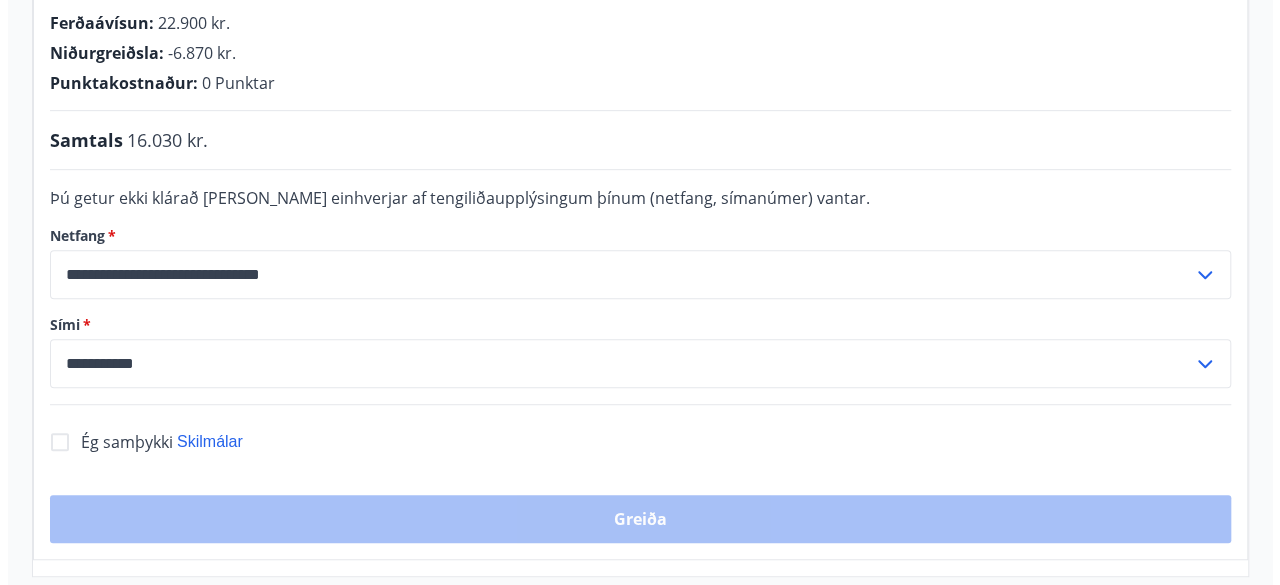 scroll, scrollTop: 497, scrollLeft: 0, axis: vertical 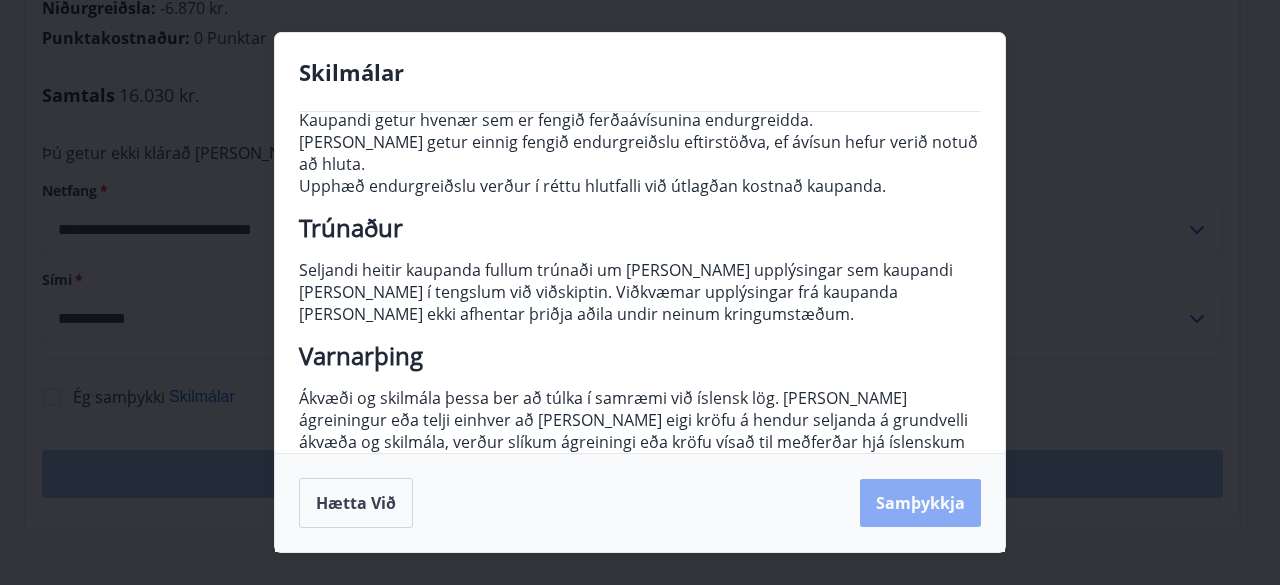 click on "Samþykkja" at bounding box center (920, 503) 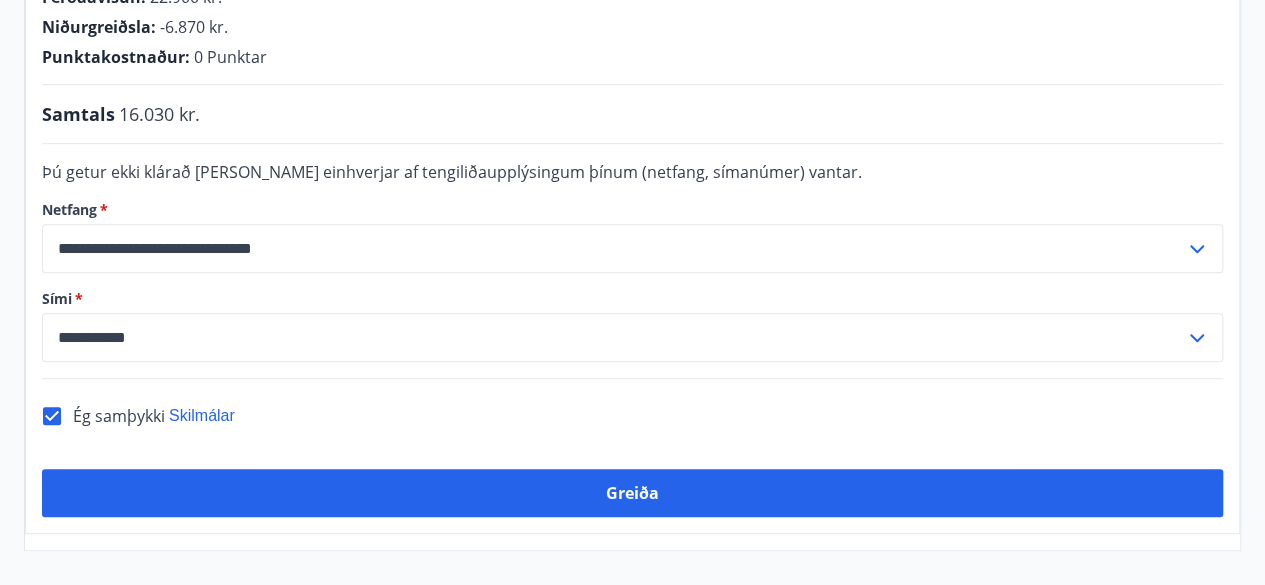 scroll, scrollTop: 497, scrollLeft: 0, axis: vertical 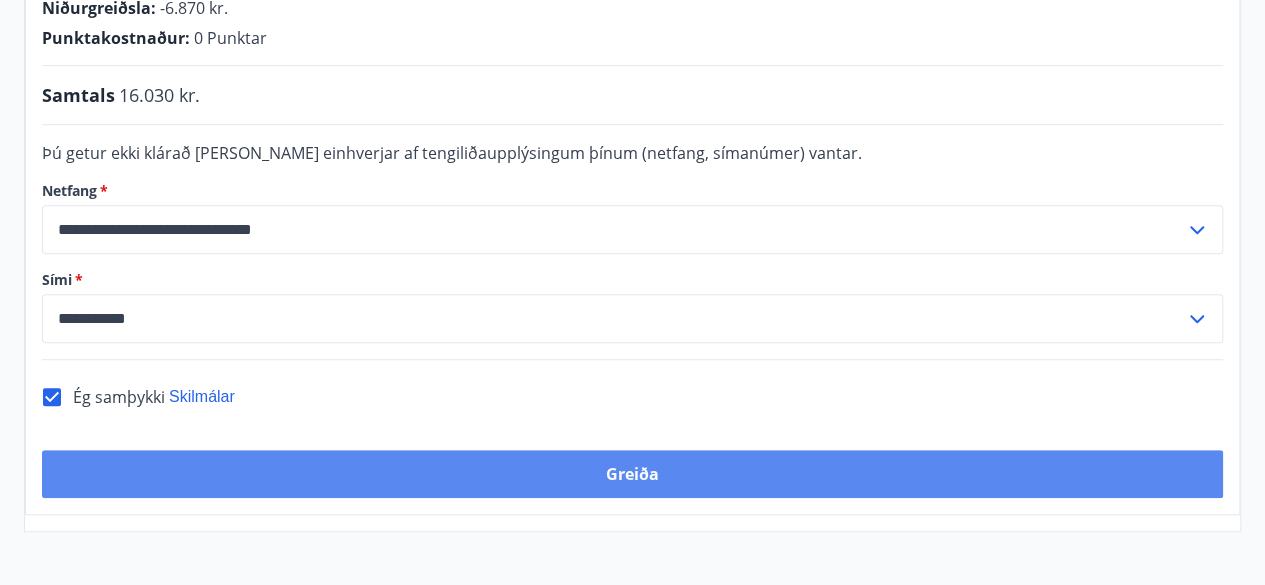 click on "Greiða" at bounding box center (632, 474) 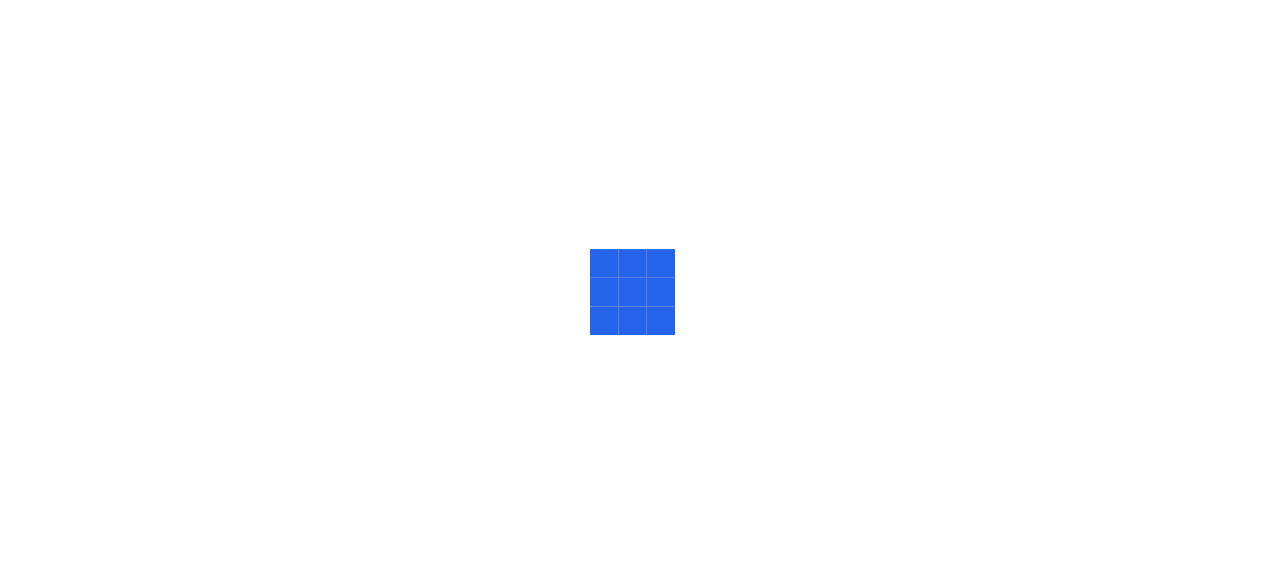 scroll, scrollTop: 0, scrollLeft: 0, axis: both 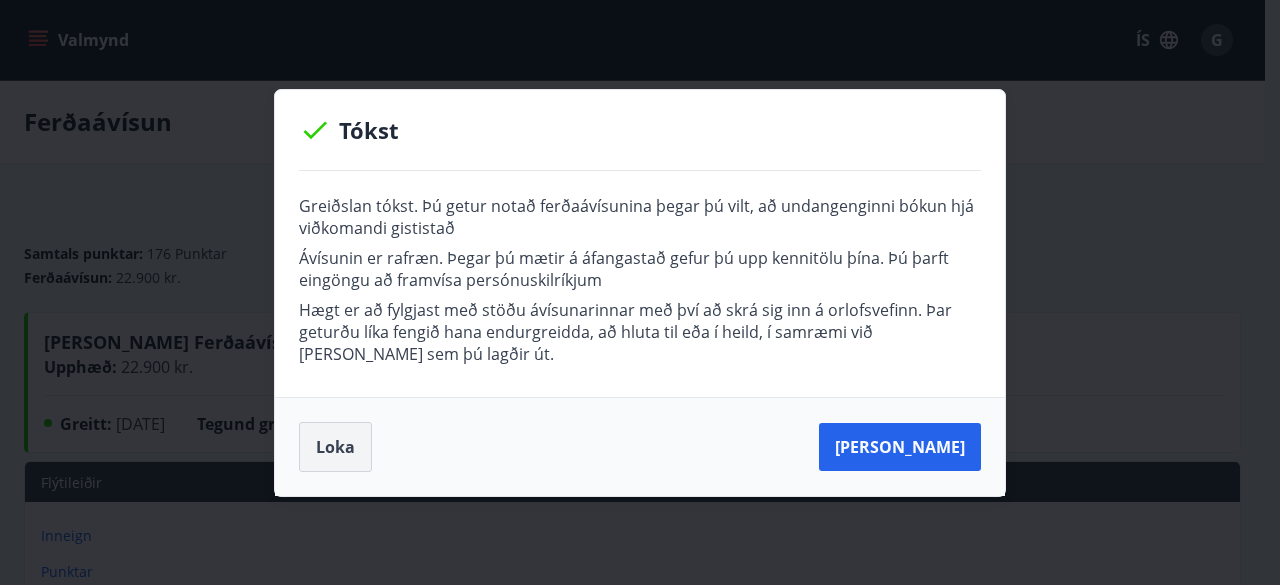 click on "Loka" at bounding box center [335, 447] 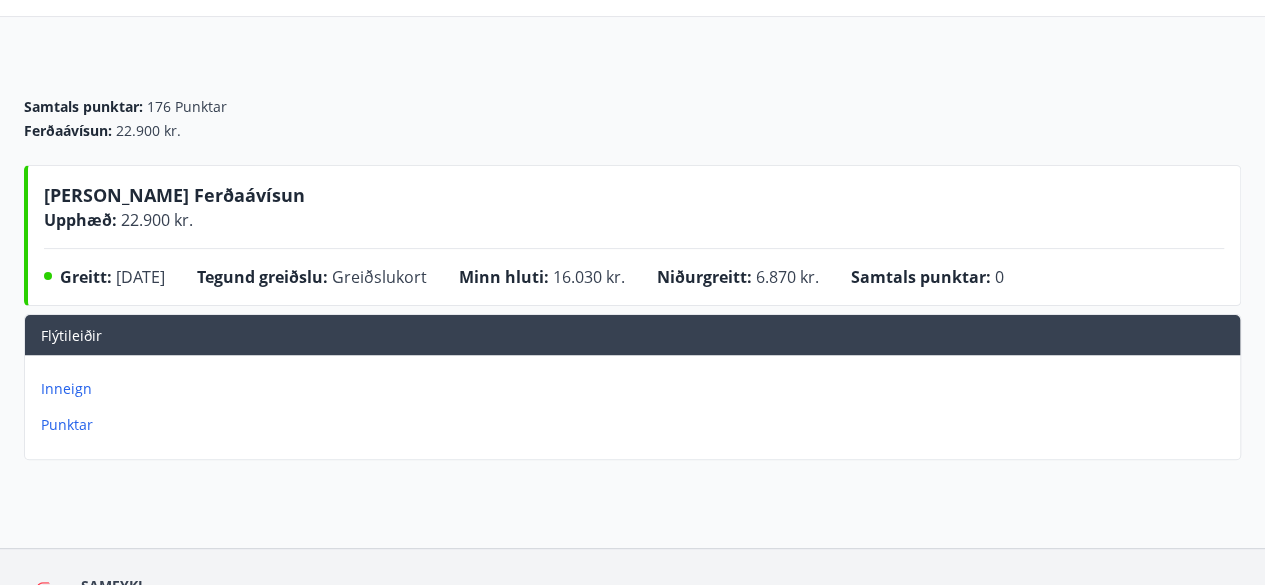 scroll, scrollTop: 0, scrollLeft: 0, axis: both 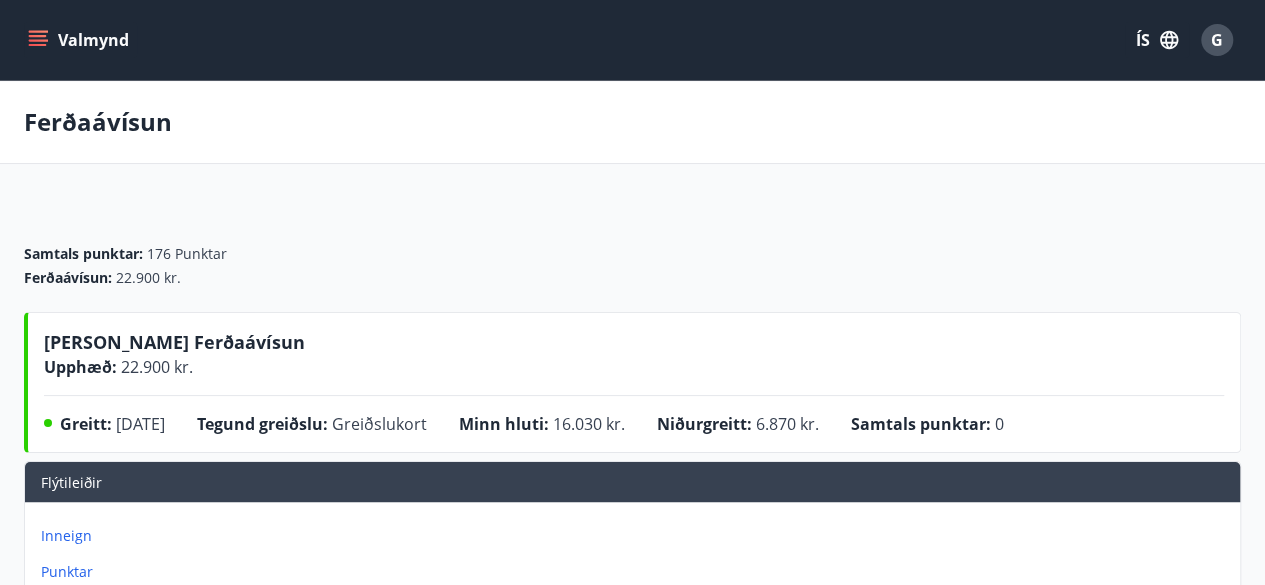 click on "Valmynd" at bounding box center (80, 40) 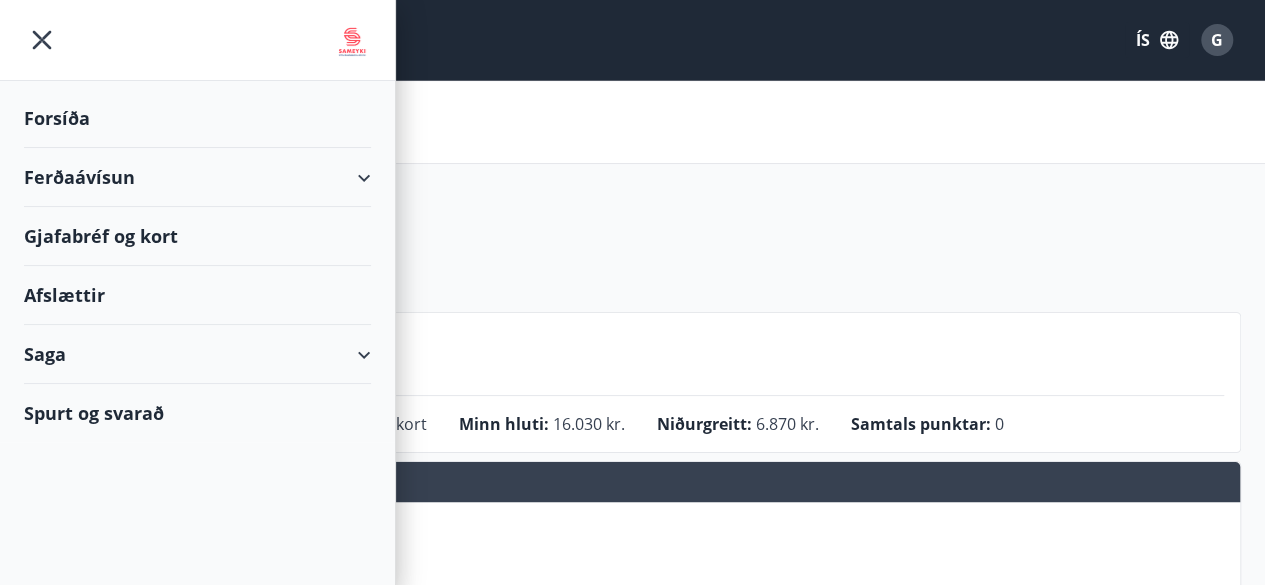 click on "Ferðaávísun : 22.900 kr." at bounding box center [632, 278] 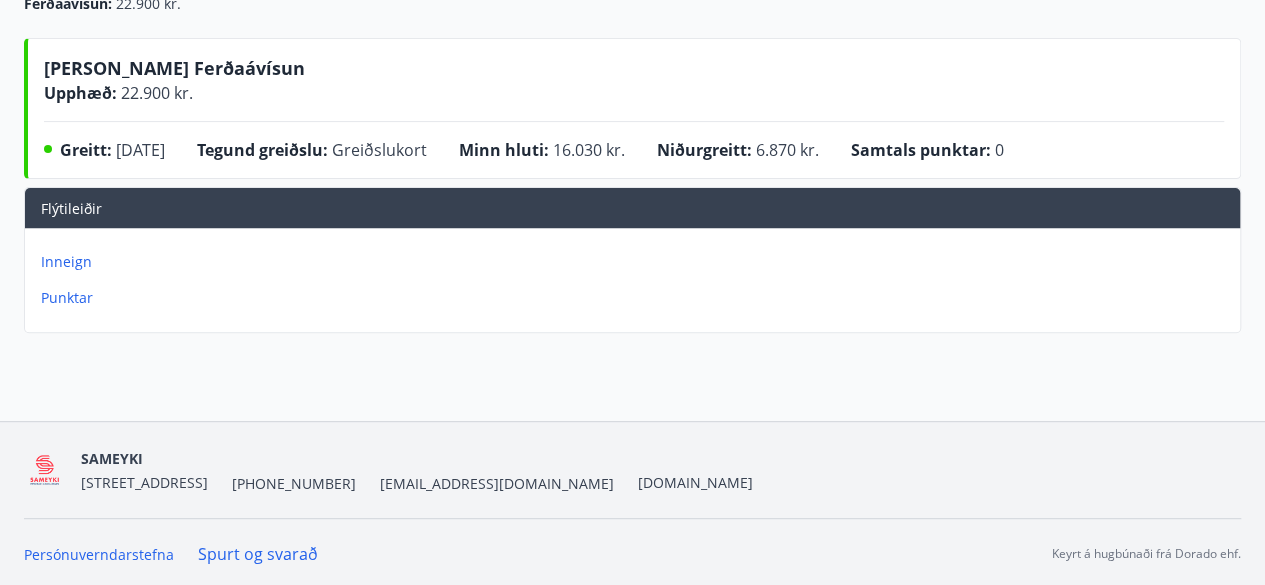 scroll, scrollTop: 0, scrollLeft: 0, axis: both 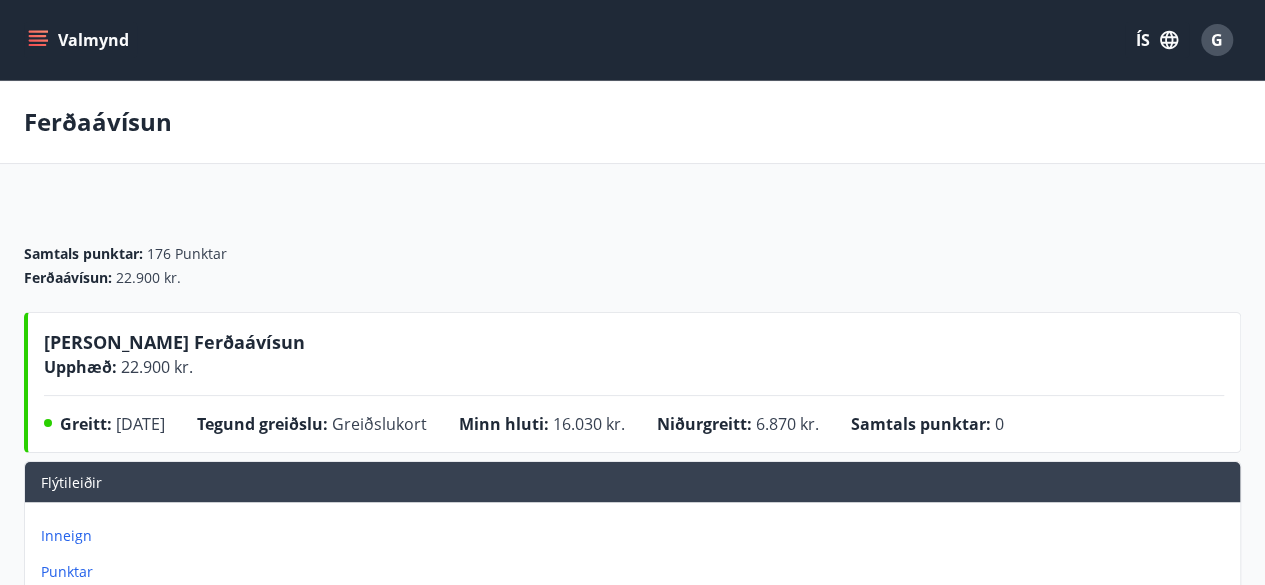 click 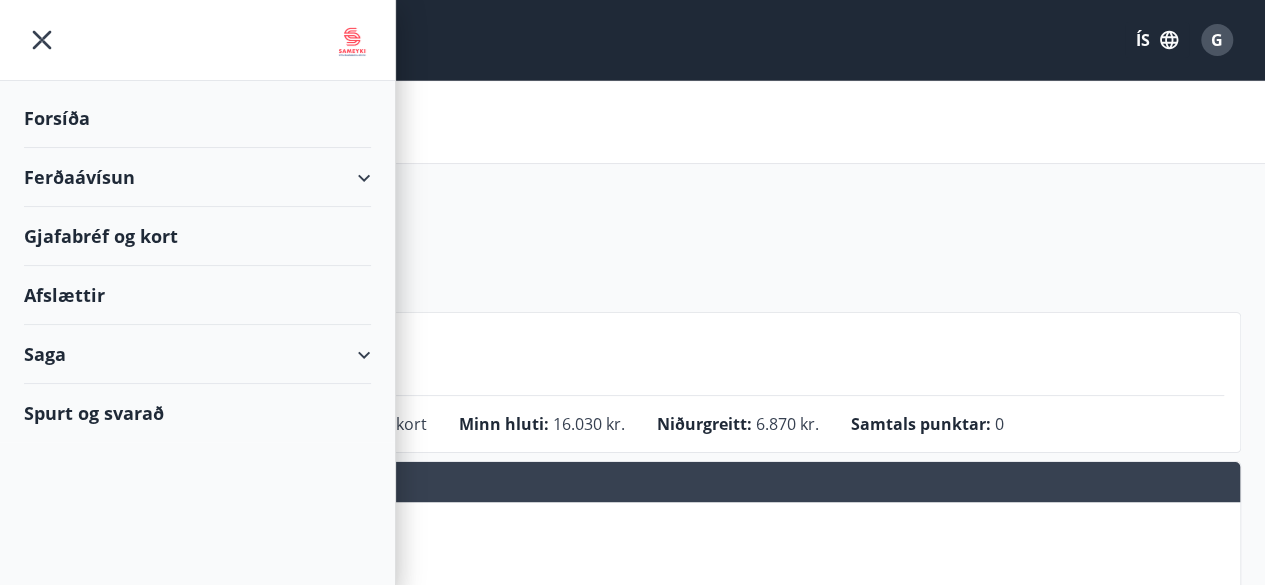 click on "Ferðaávísun" at bounding box center (197, 177) 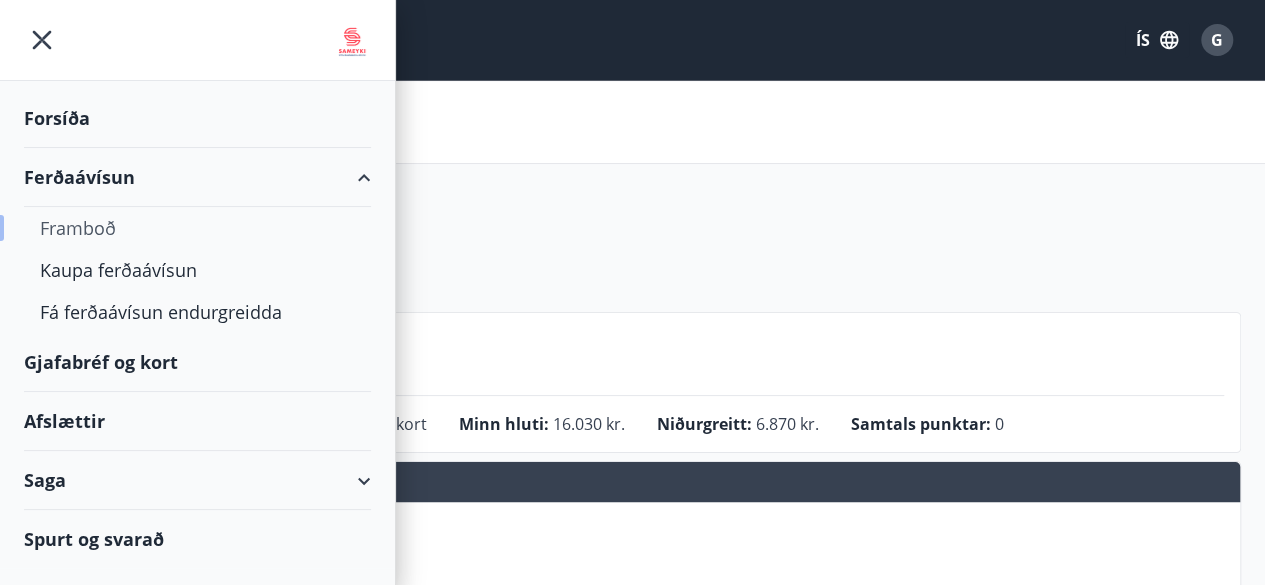 click on "Framboð" at bounding box center [197, 228] 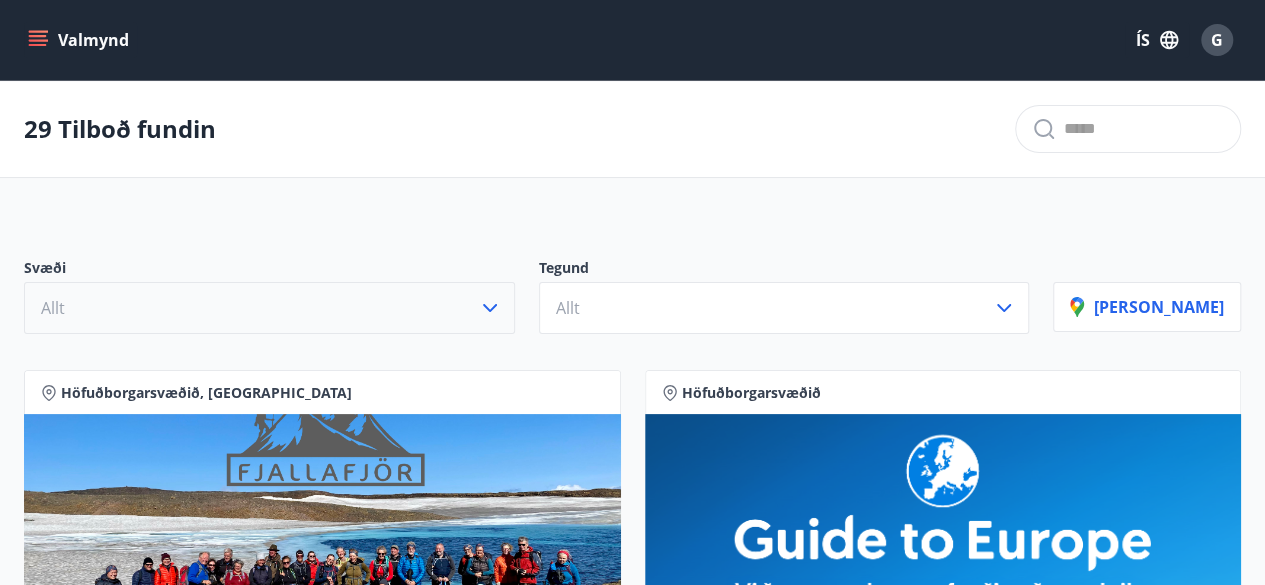 click 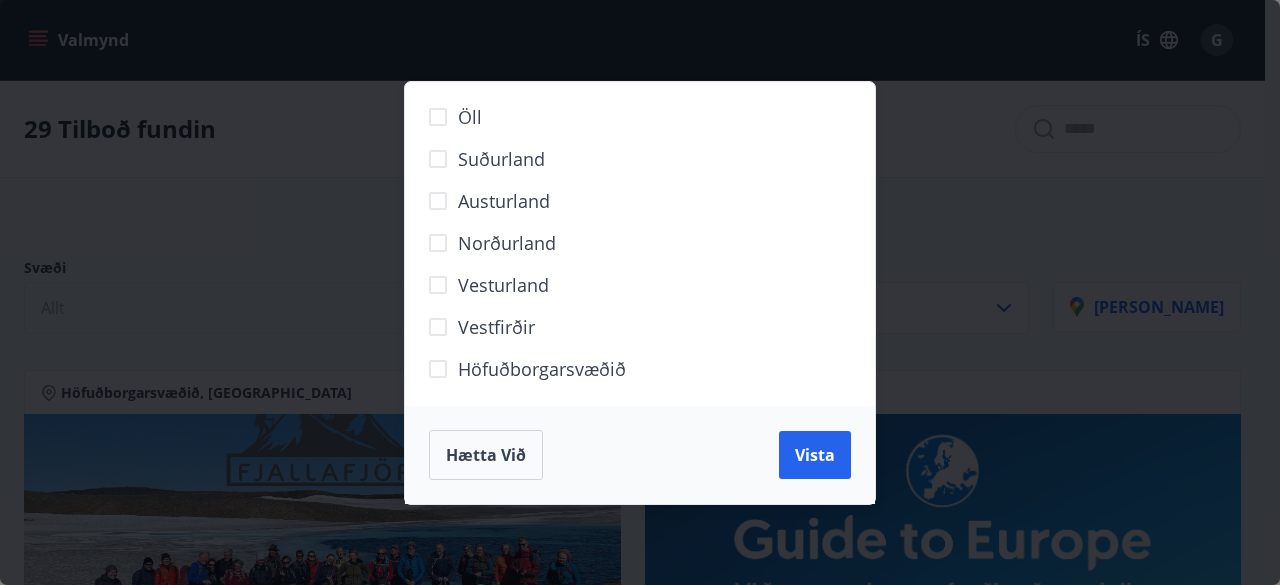 click on "Norðurland" at bounding box center [507, 243] 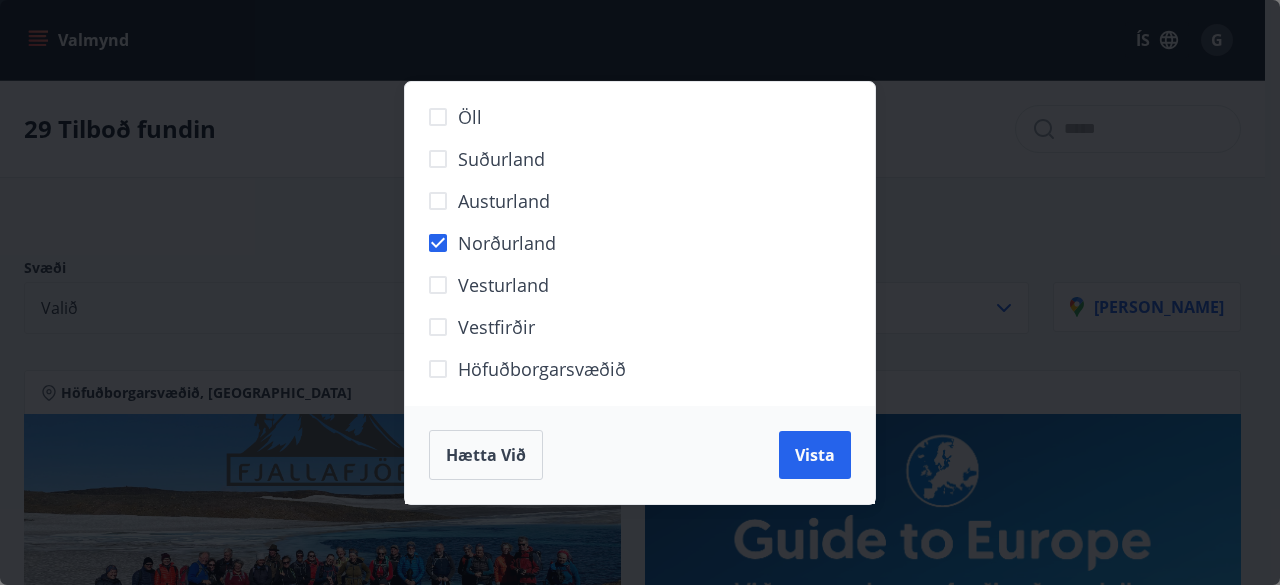 click on "Norðurland" at bounding box center (507, 243) 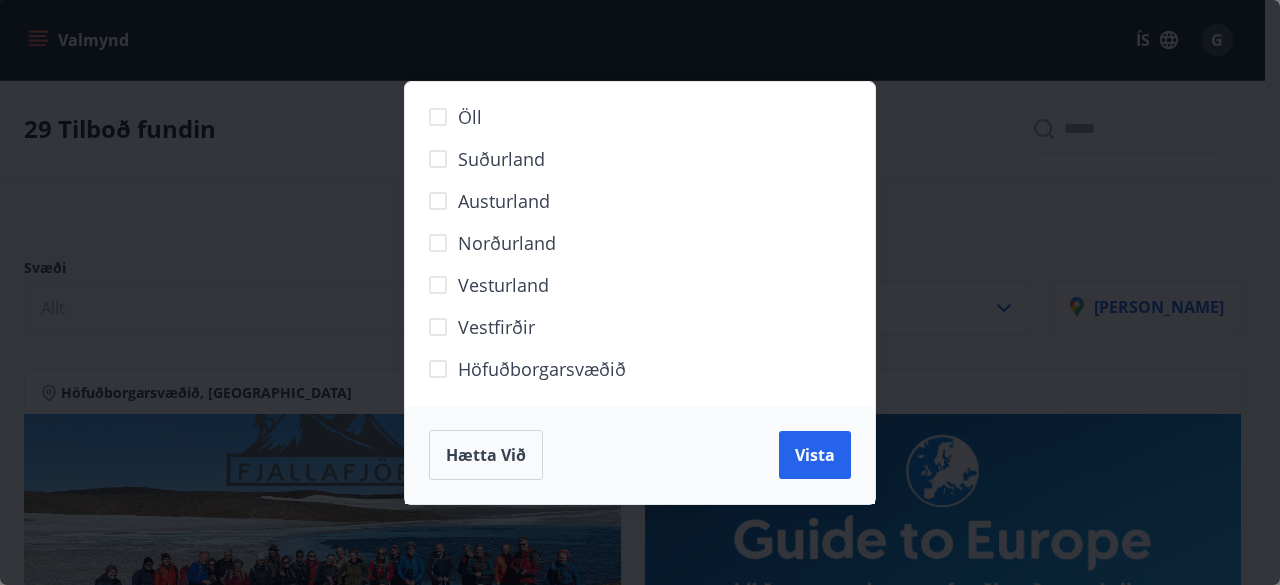 click on "Öll Suðurland Austurland Norðurland Vesturland Vestfirðir Höfuðborgarsvæðið Hætta við Vista" at bounding box center [640, 292] 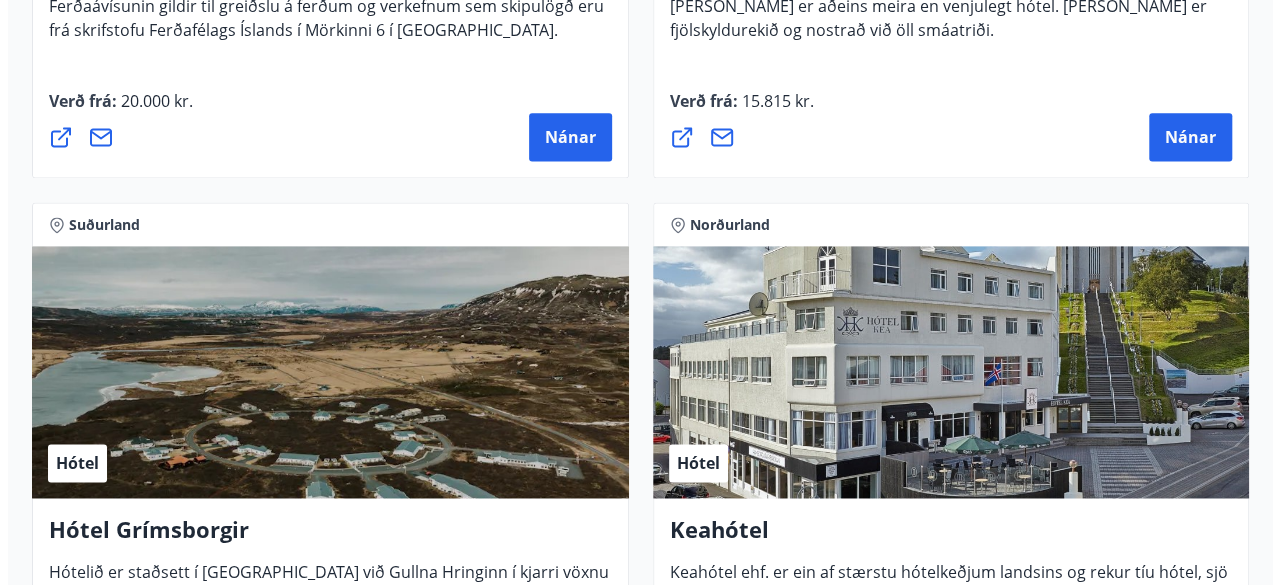 scroll, scrollTop: 1500, scrollLeft: 0, axis: vertical 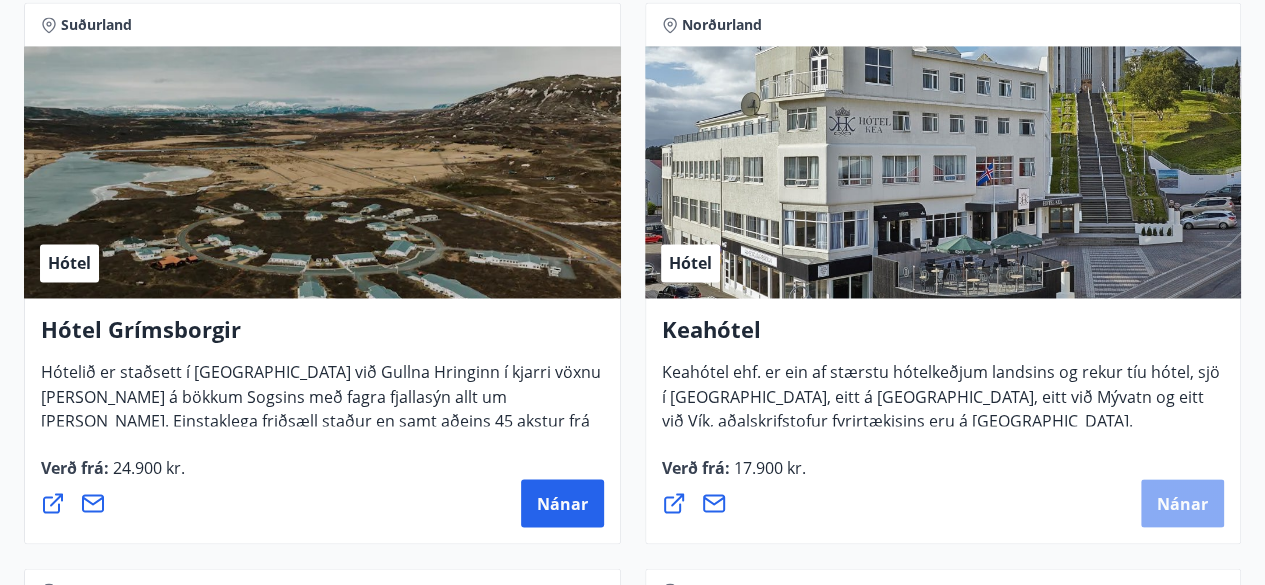 click on "Nánar" at bounding box center [1182, 503] 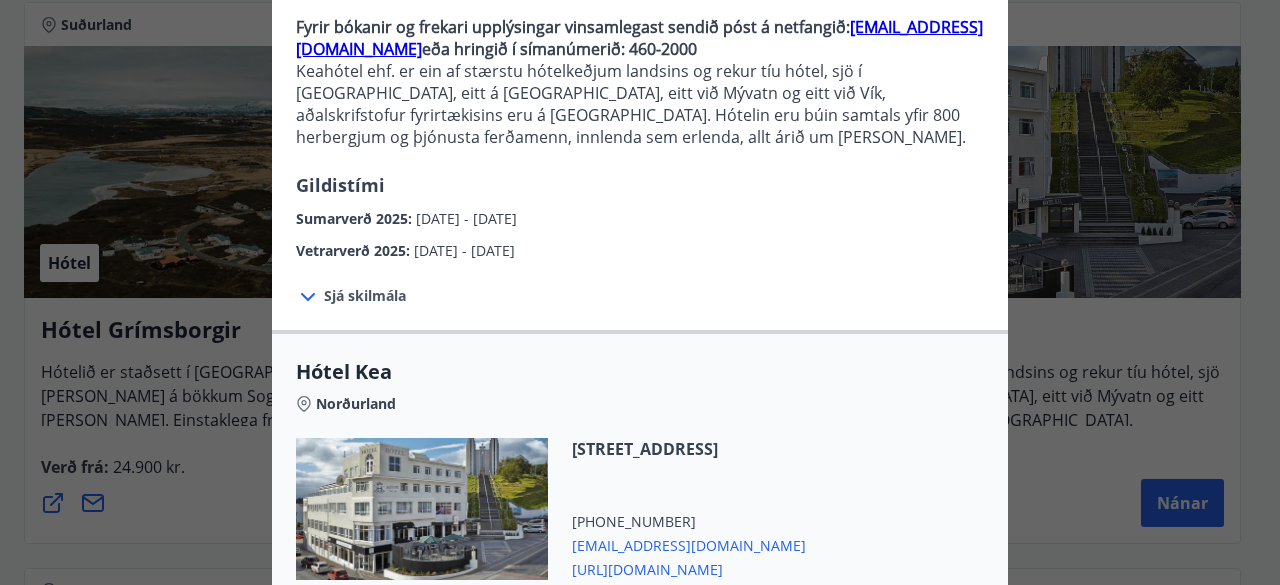 scroll, scrollTop: 200, scrollLeft: 0, axis: vertical 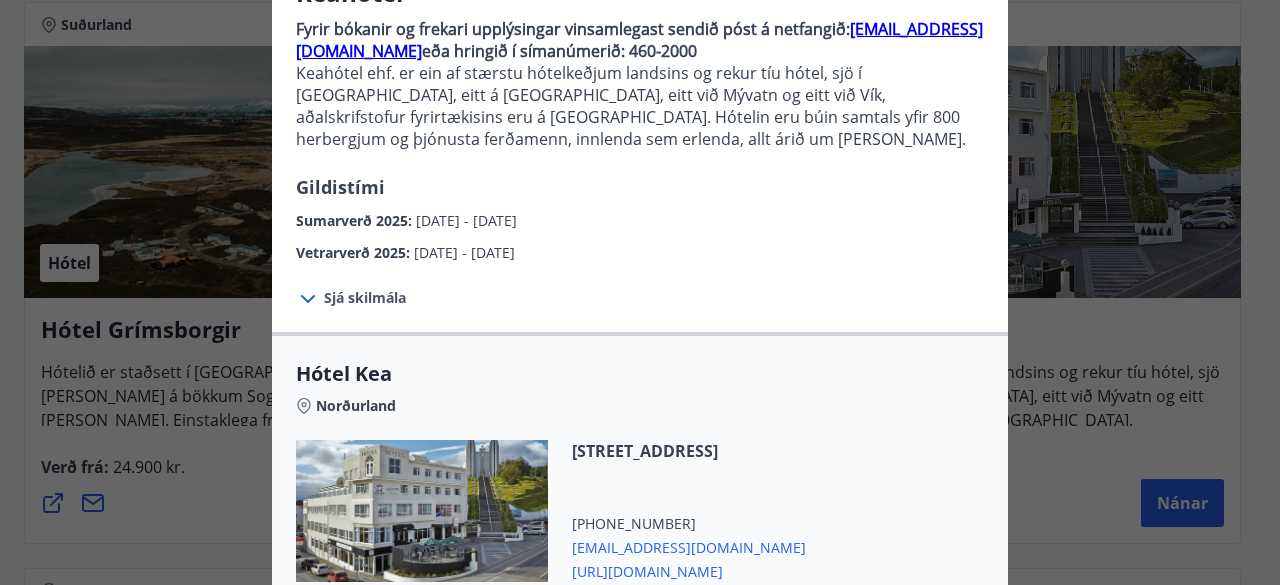 click 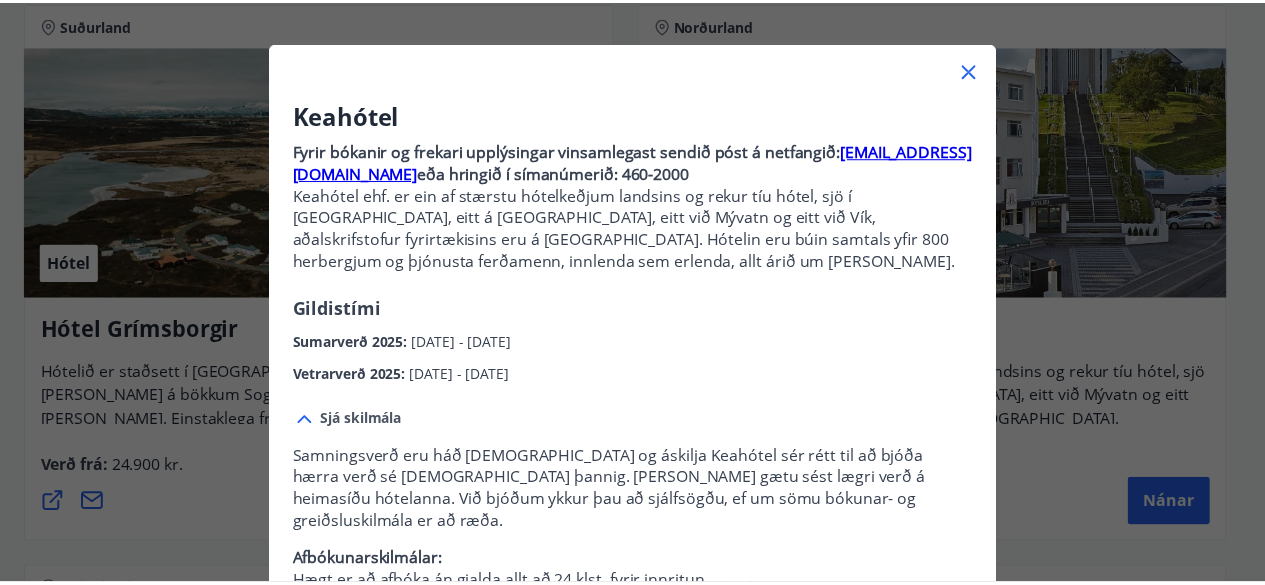 scroll, scrollTop: 0, scrollLeft: 0, axis: both 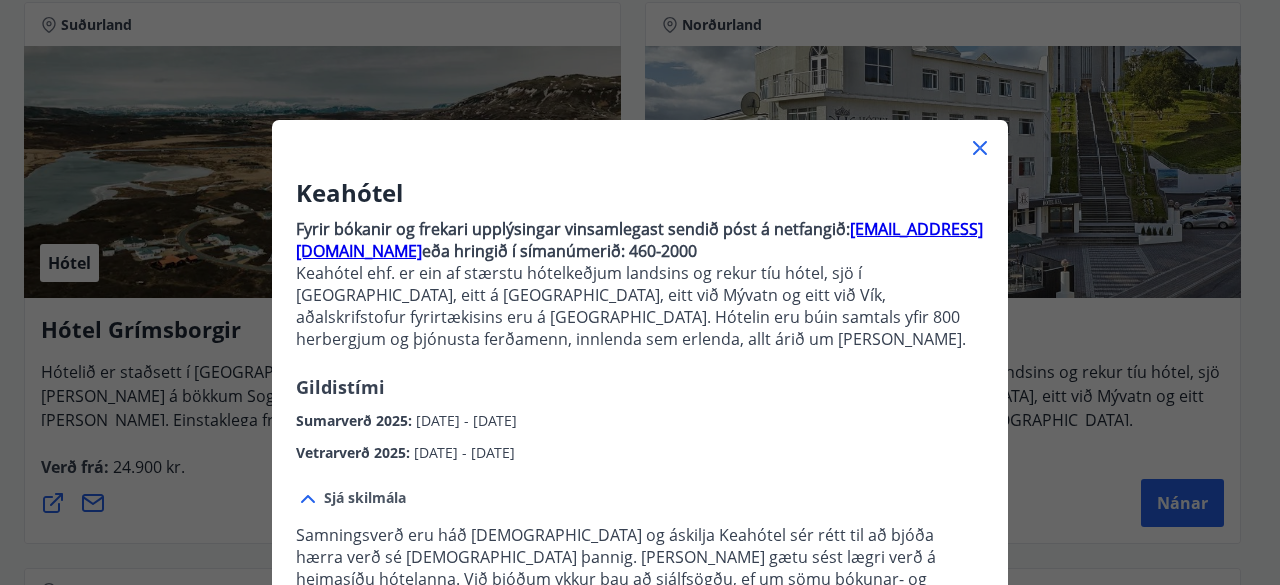 click 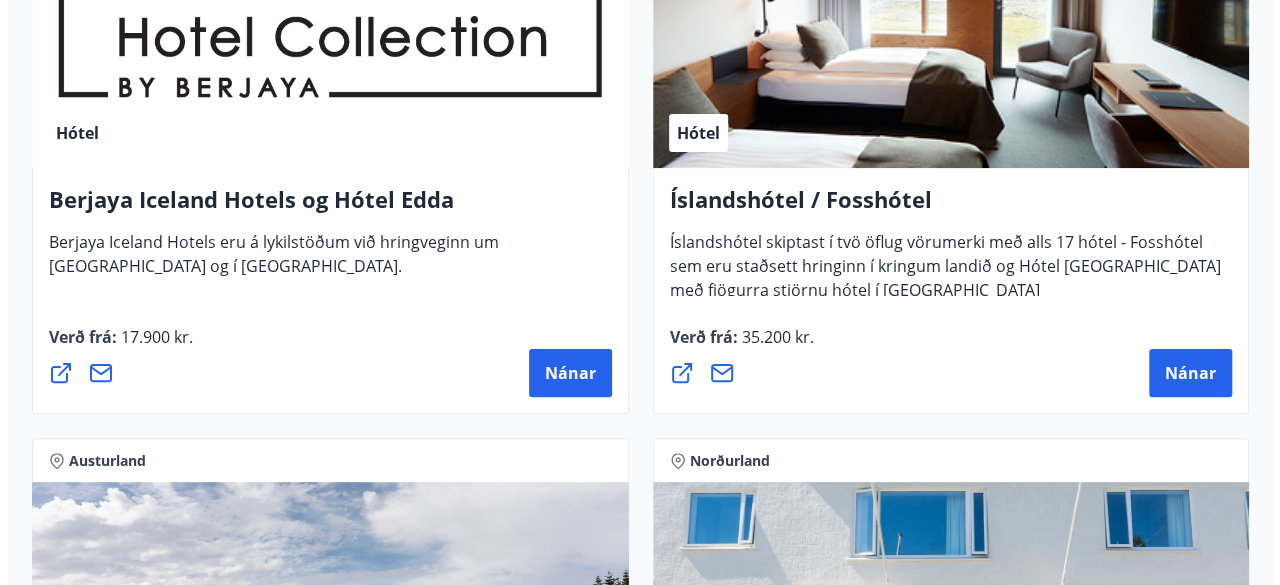 scroll, scrollTop: 4000, scrollLeft: 0, axis: vertical 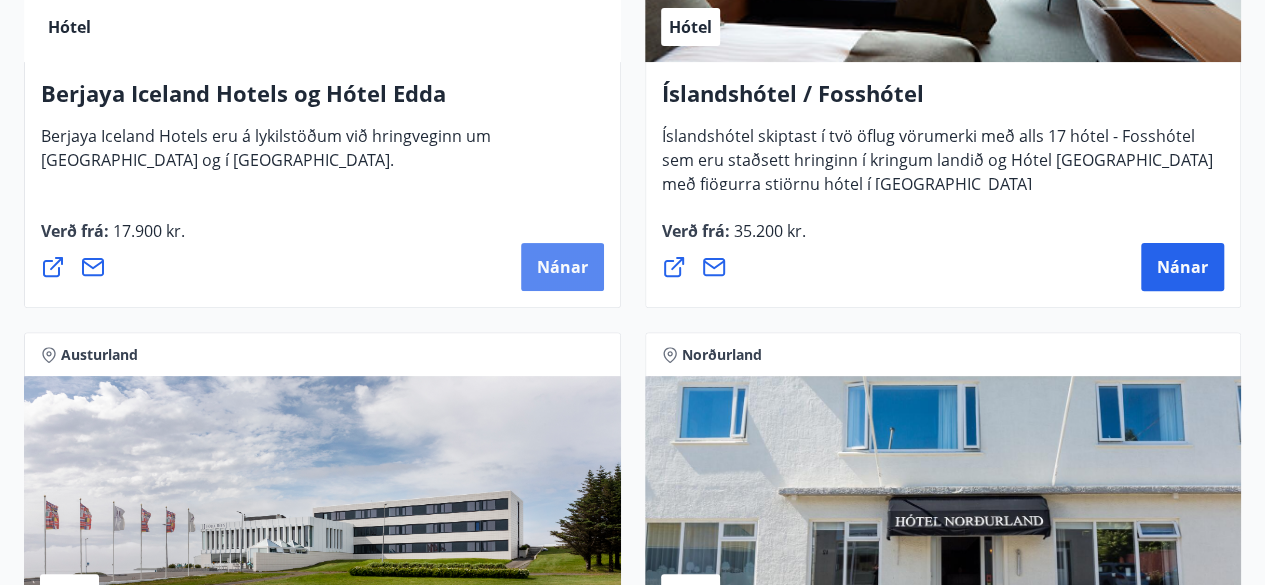 click on "Nánar" at bounding box center (562, 267) 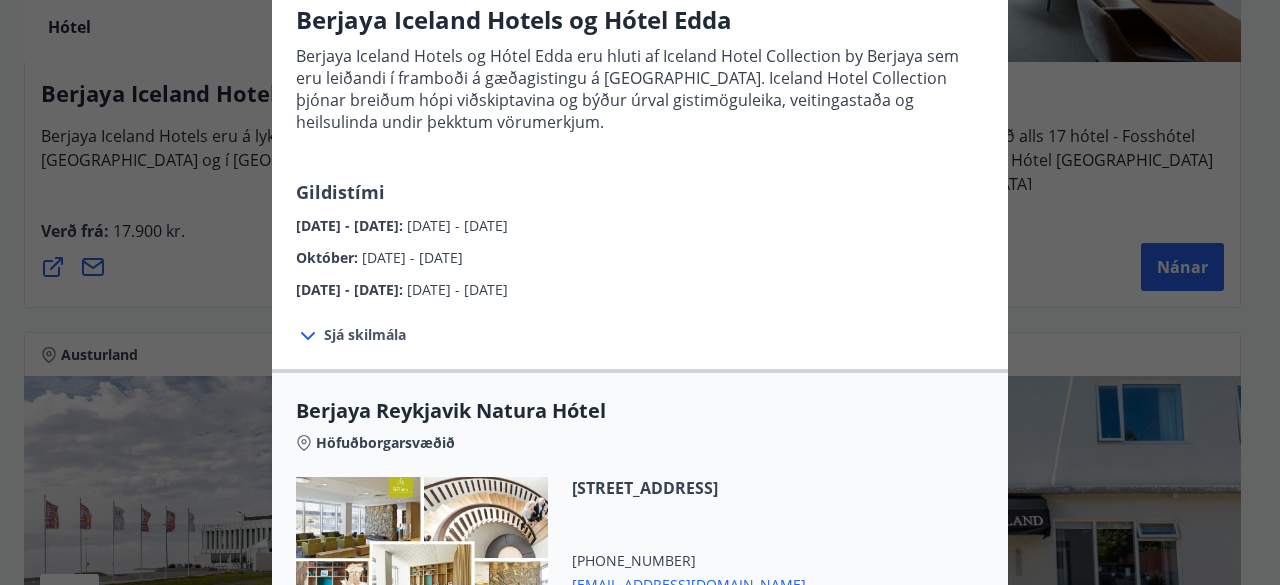 scroll, scrollTop: 200, scrollLeft: 0, axis: vertical 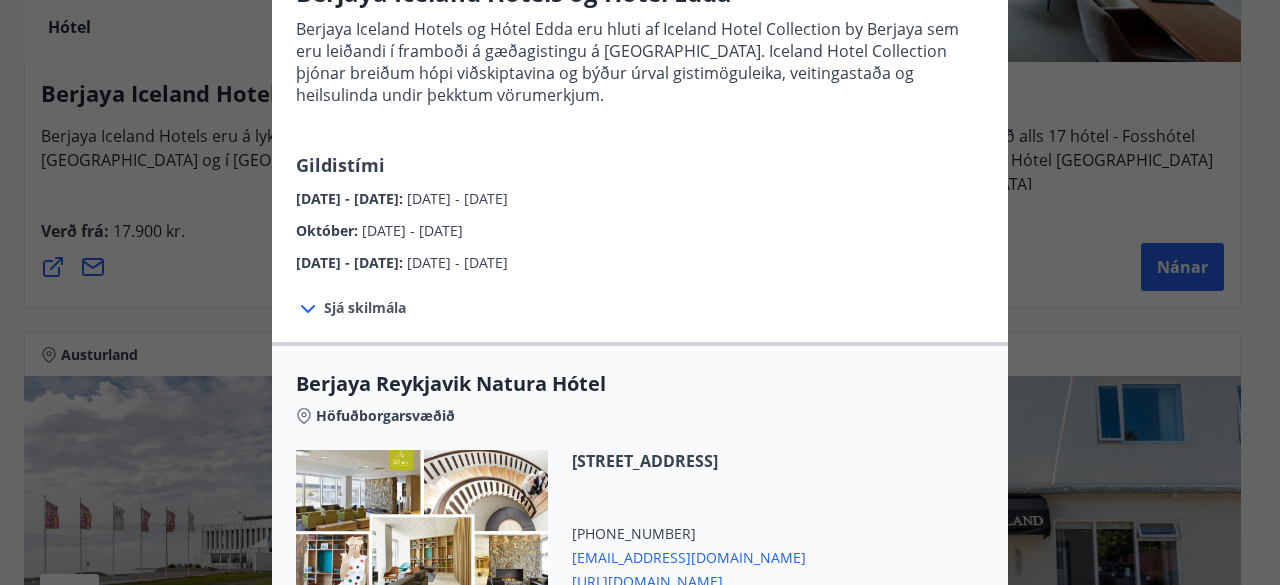 click 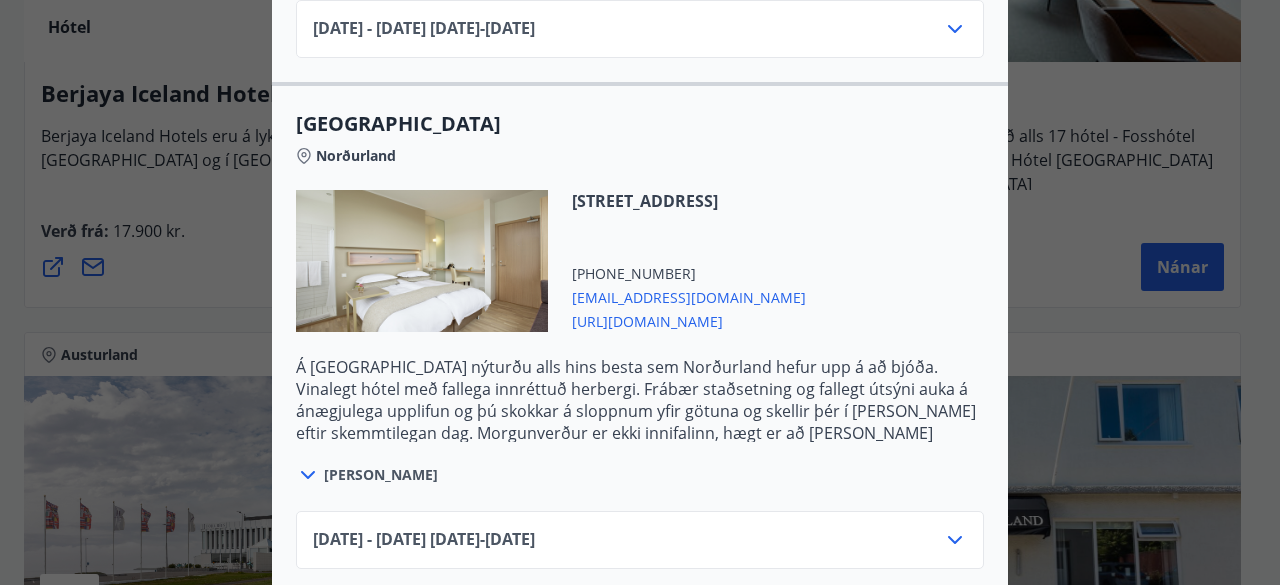 scroll, scrollTop: 1400, scrollLeft: 0, axis: vertical 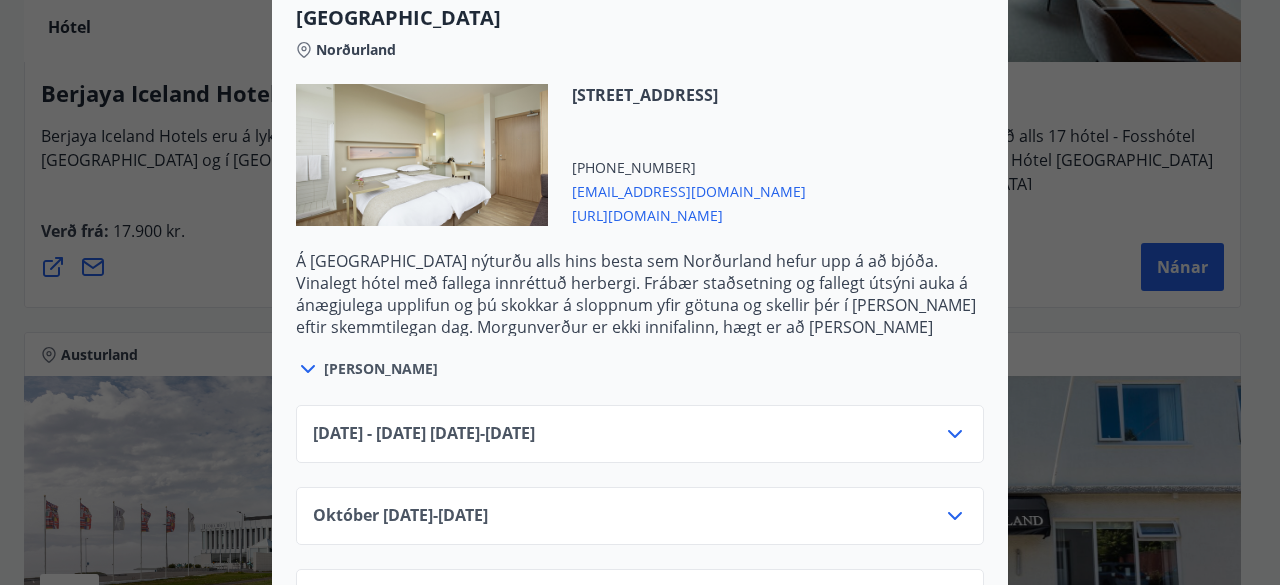 click 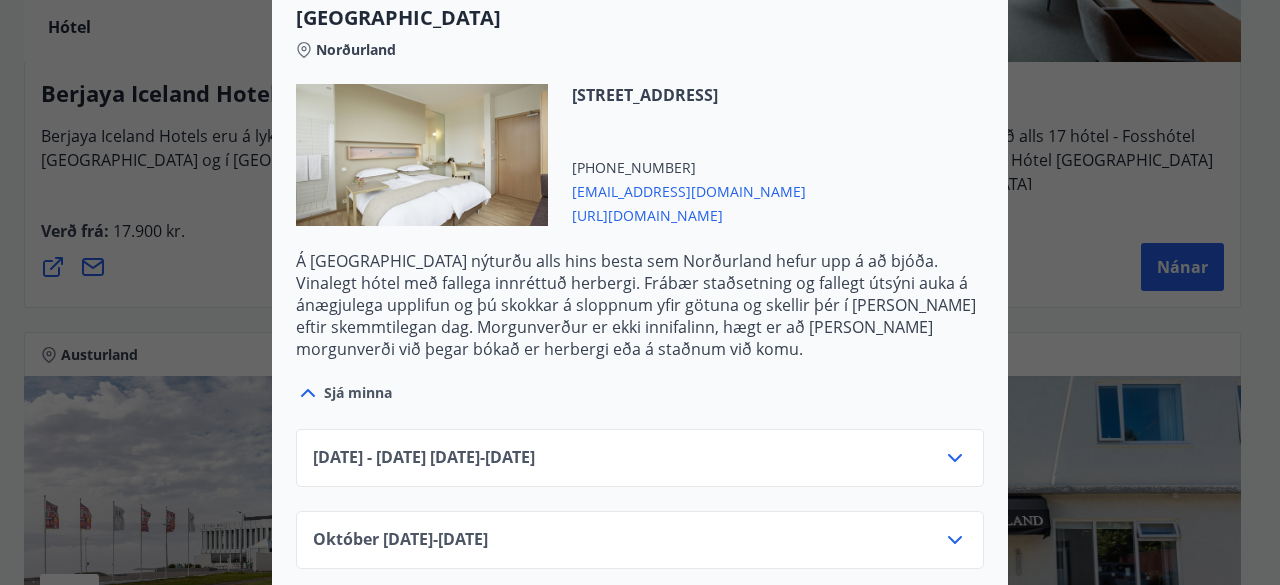 click 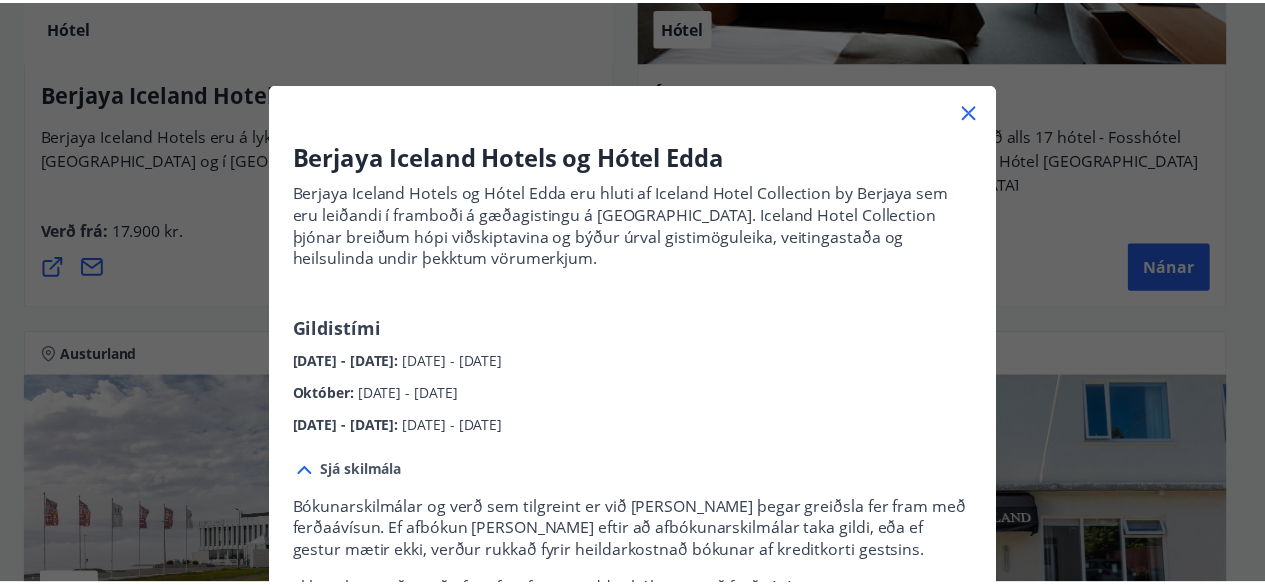 scroll, scrollTop: 0, scrollLeft: 0, axis: both 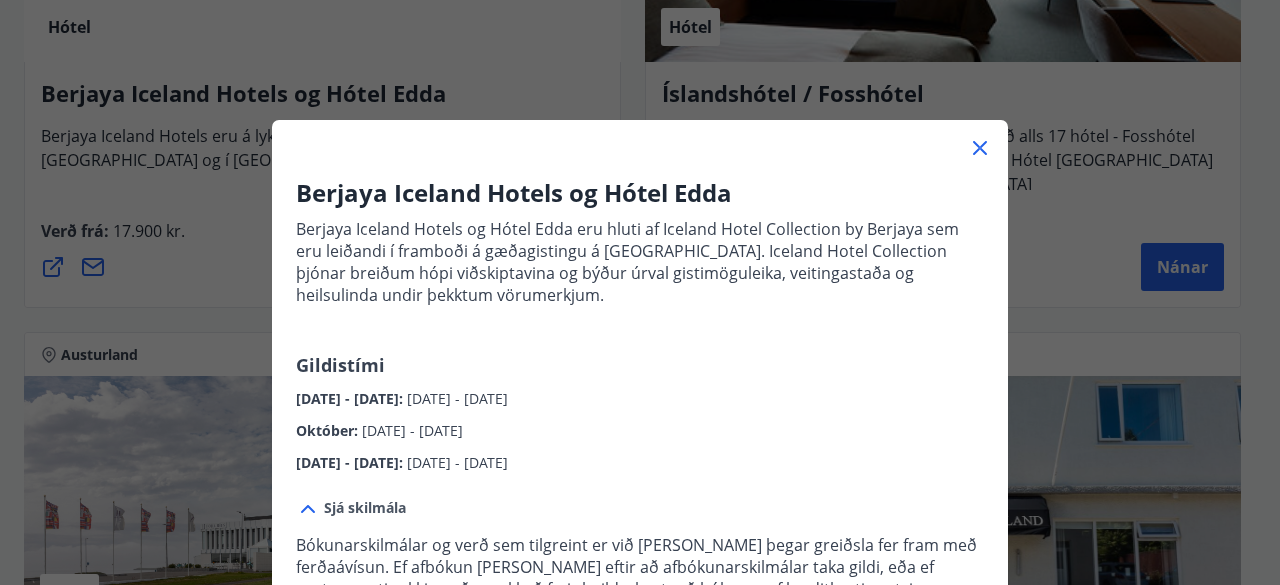 click 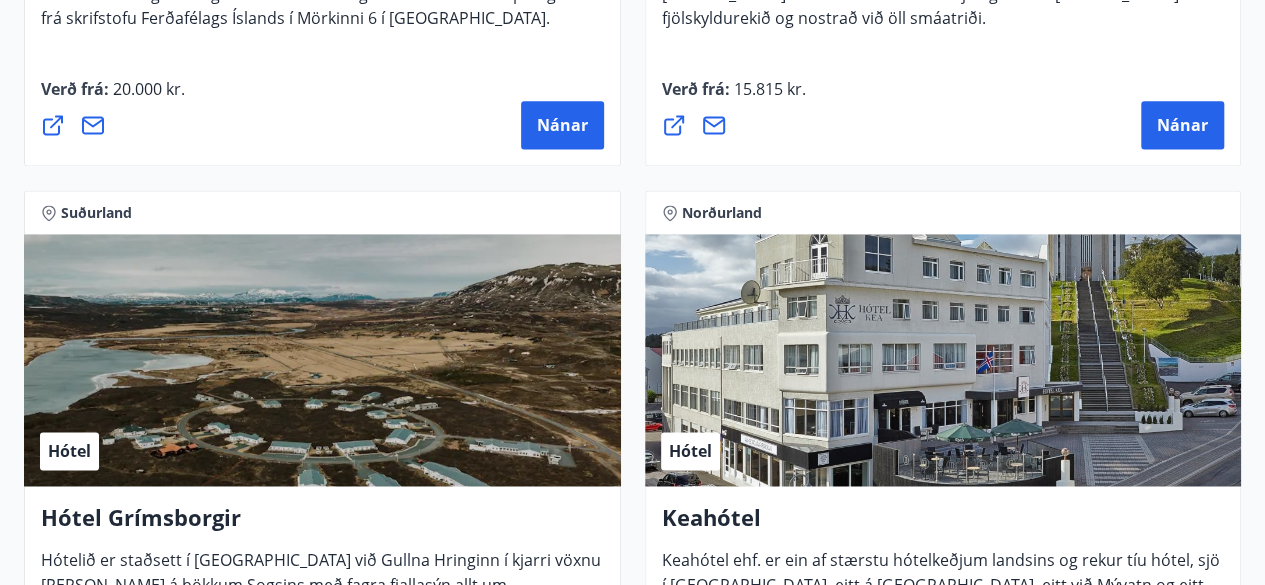 scroll, scrollTop: 1508, scrollLeft: 0, axis: vertical 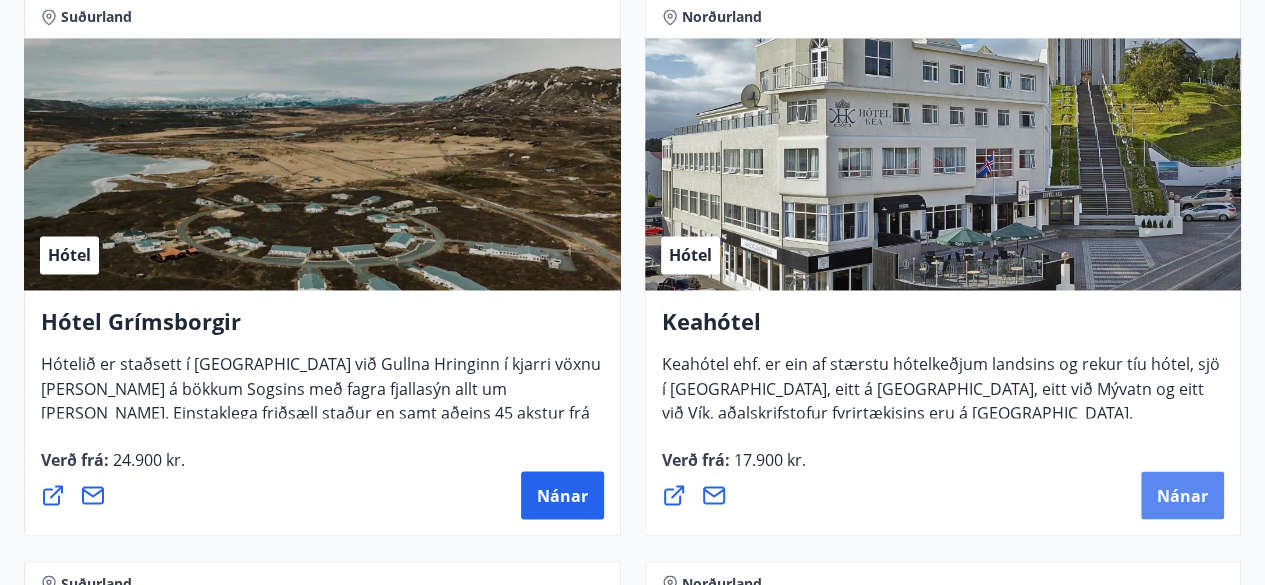 click on "Nánar" at bounding box center (1182, 495) 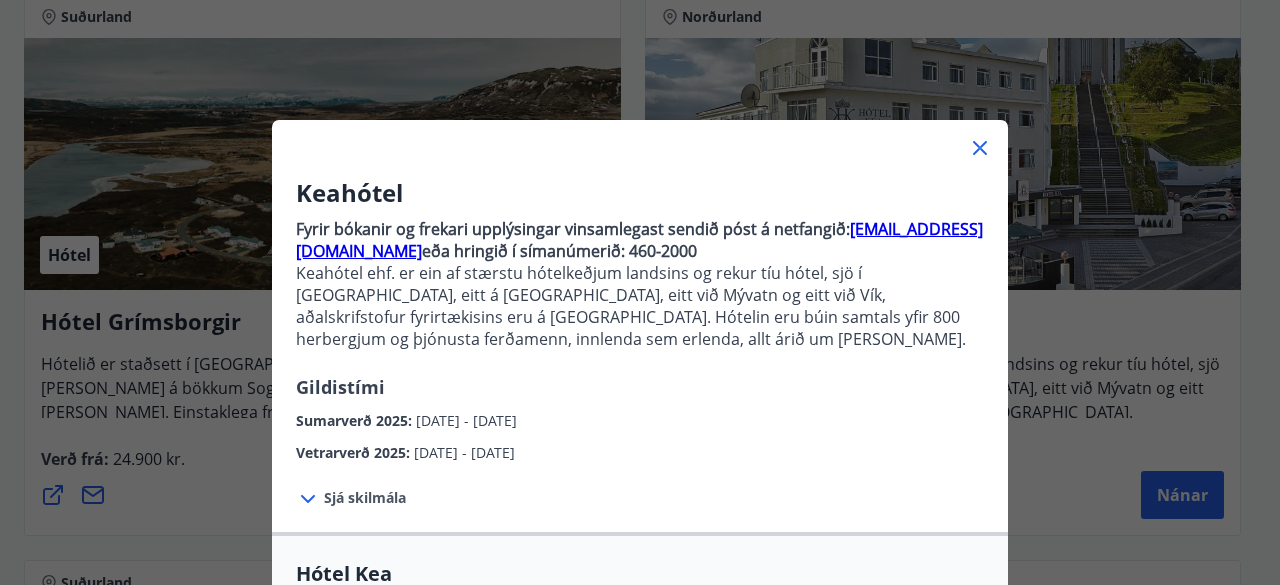 click 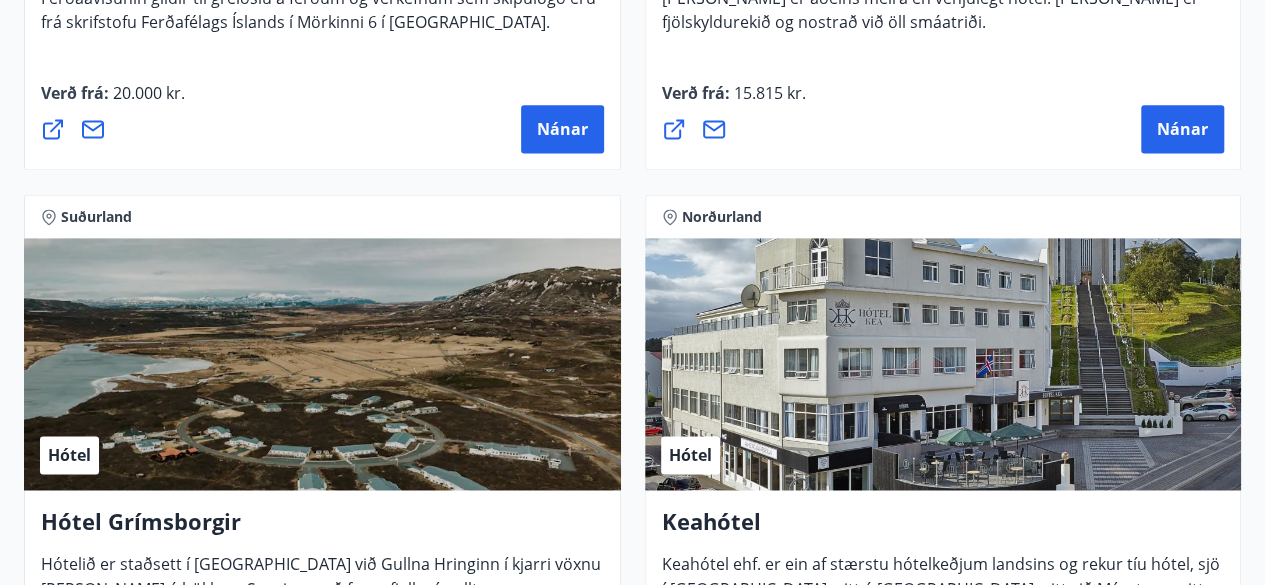 scroll, scrollTop: 1508, scrollLeft: 0, axis: vertical 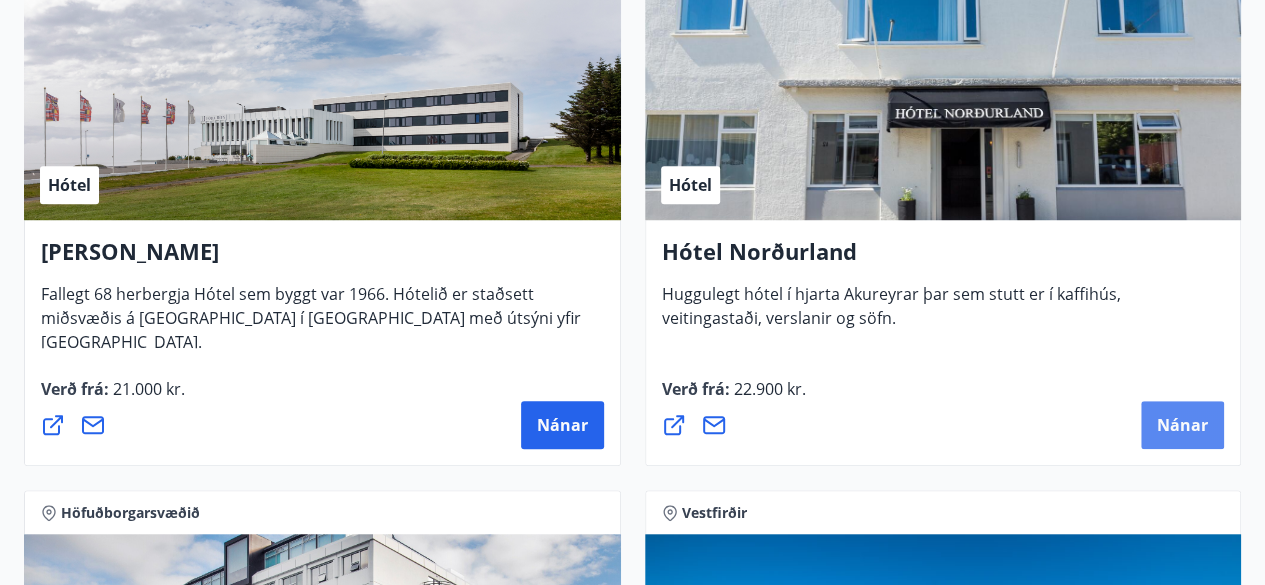 click on "Nánar" at bounding box center (1182, 425) 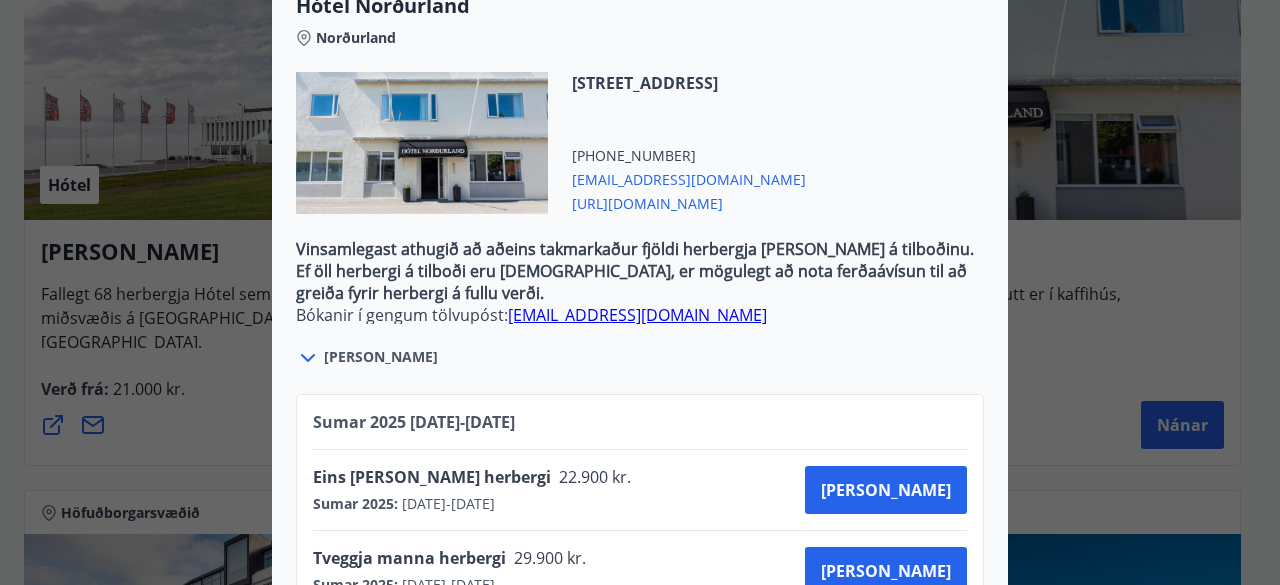 scroll, scrollTop: 700, scrollLeft: 0, axis: vertical 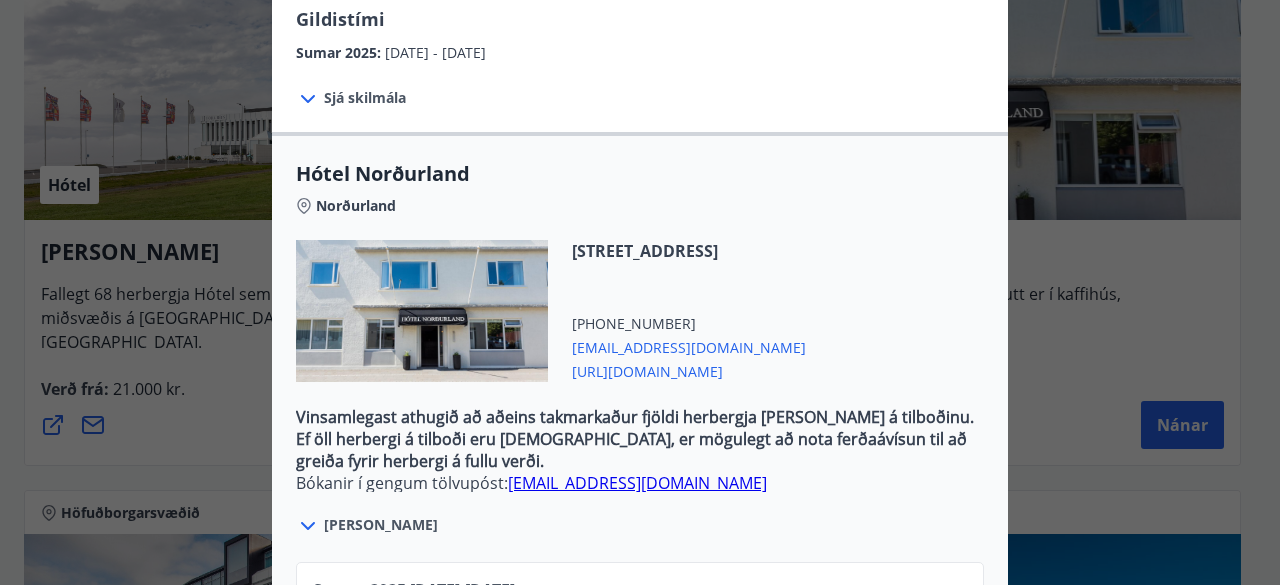 click on "https://hotel-nordurland.is/" at bounding box center (689, 370) 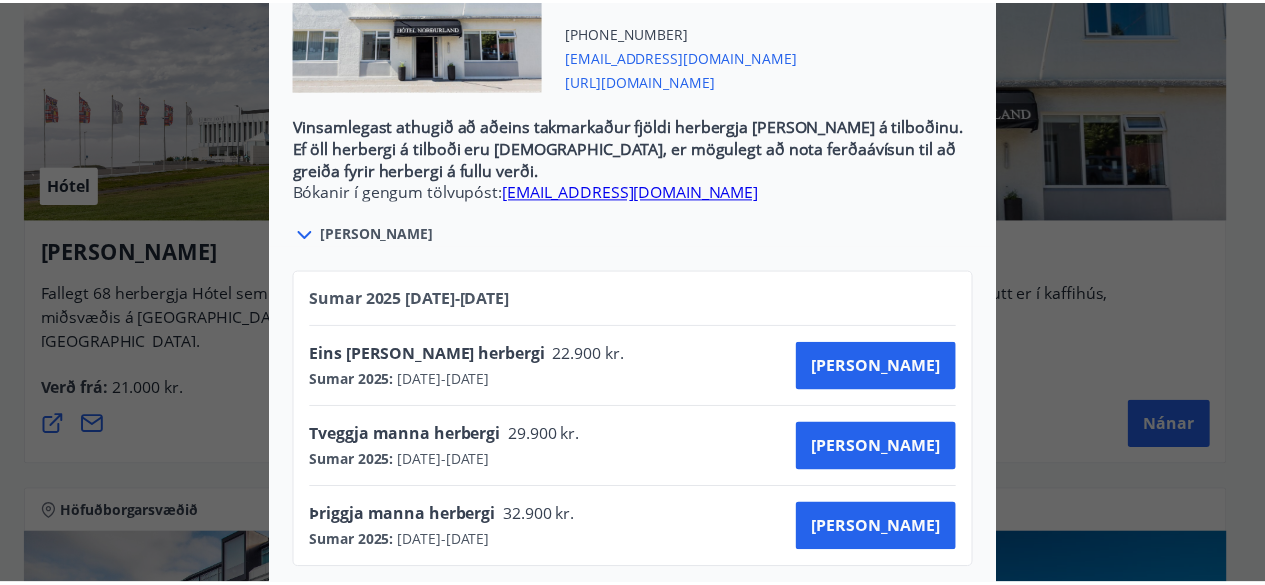 scroll, scrollTop: 0, scrollLeft: 0, axis: both 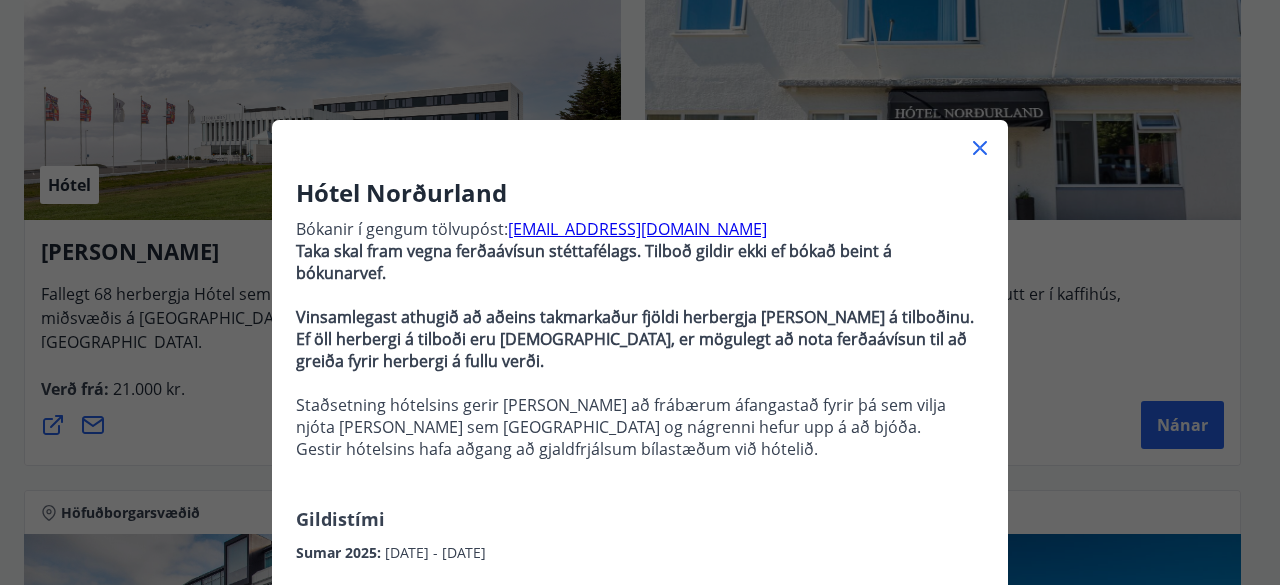 click 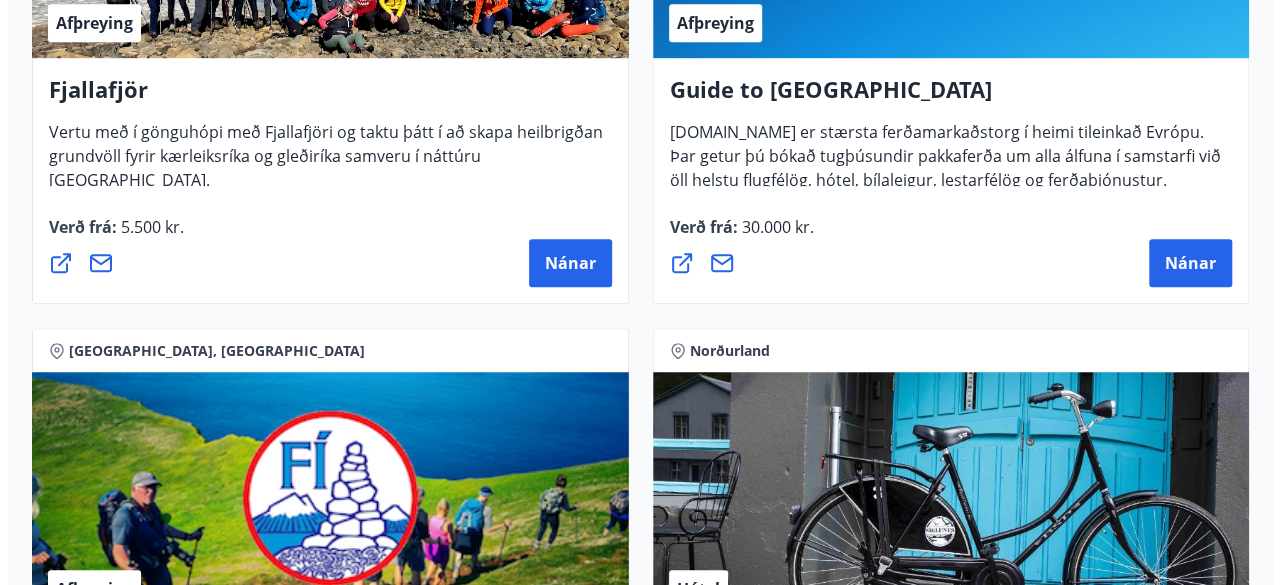 scroll, scrollTop: 0, scrollLeft: 0, axis: both 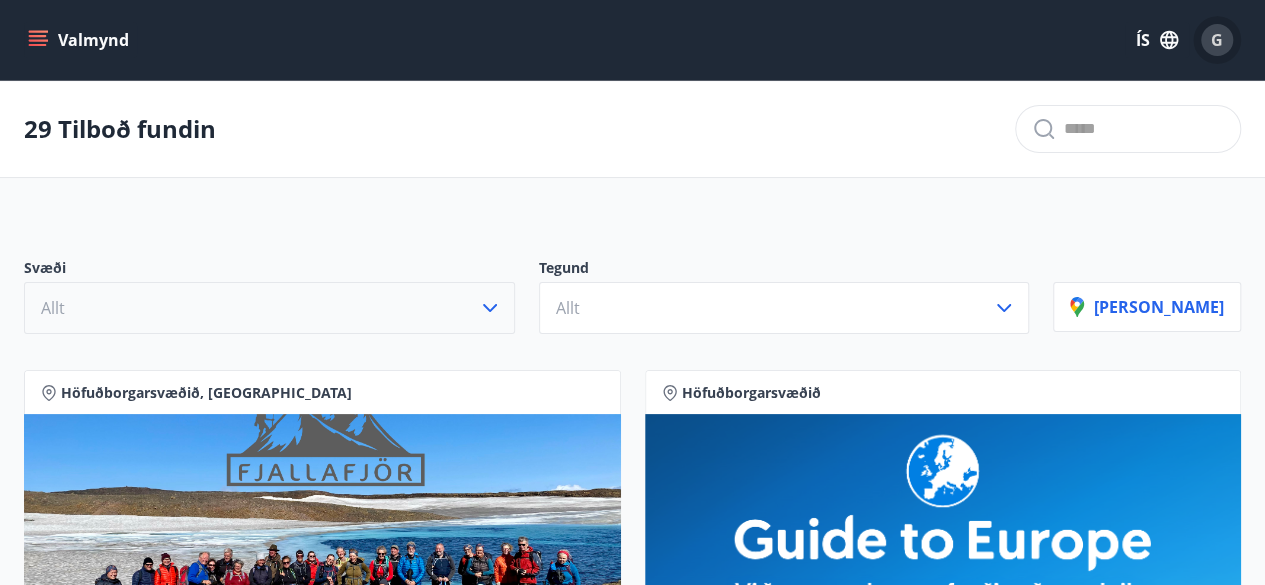 click on "G" at bounding box center (1217, 40) 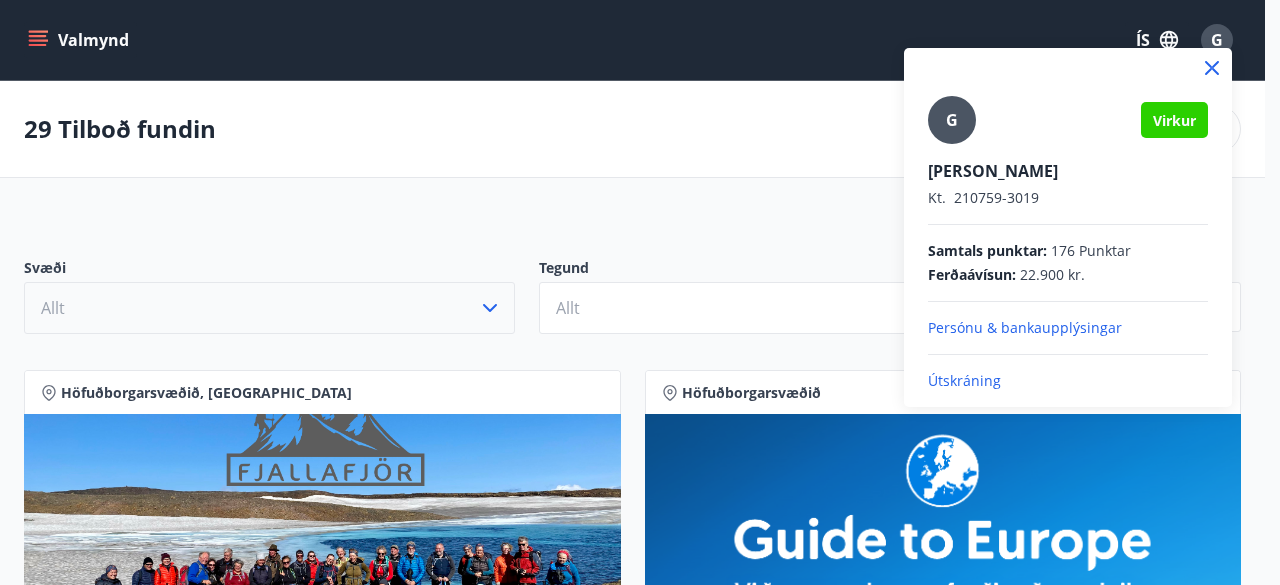 click on "Útskráning" at bounding box center (1068, 381) 